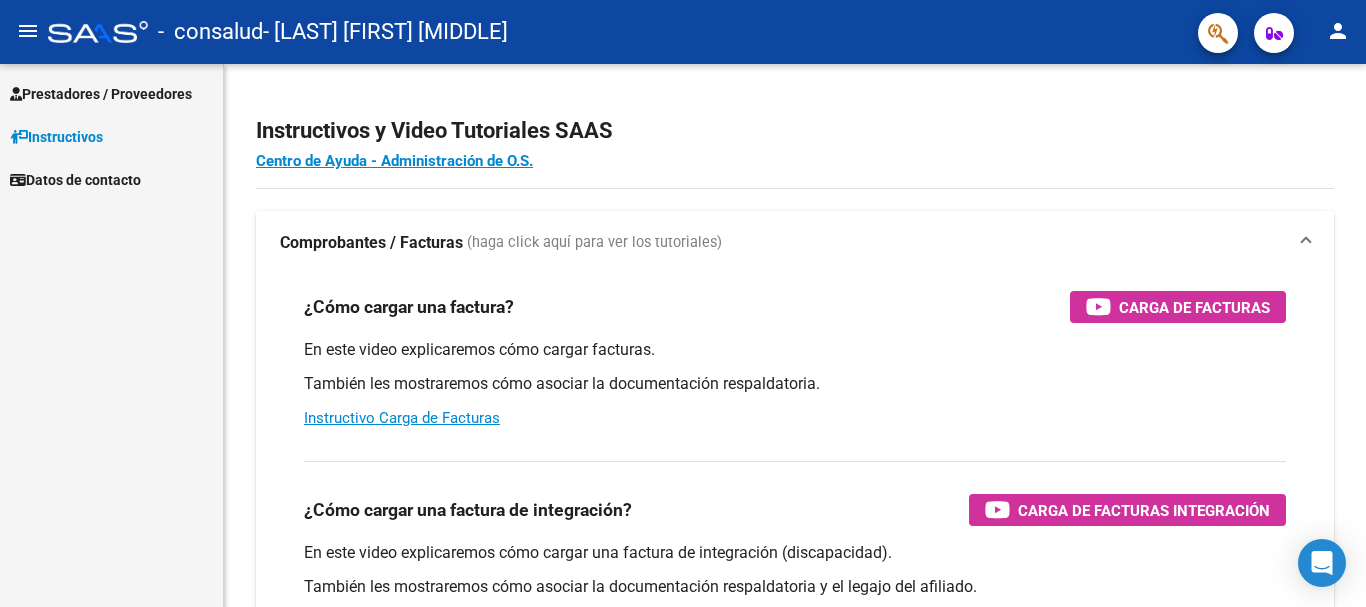 scroll, scrollTop: 0, scrollLeft: 0, axis: both 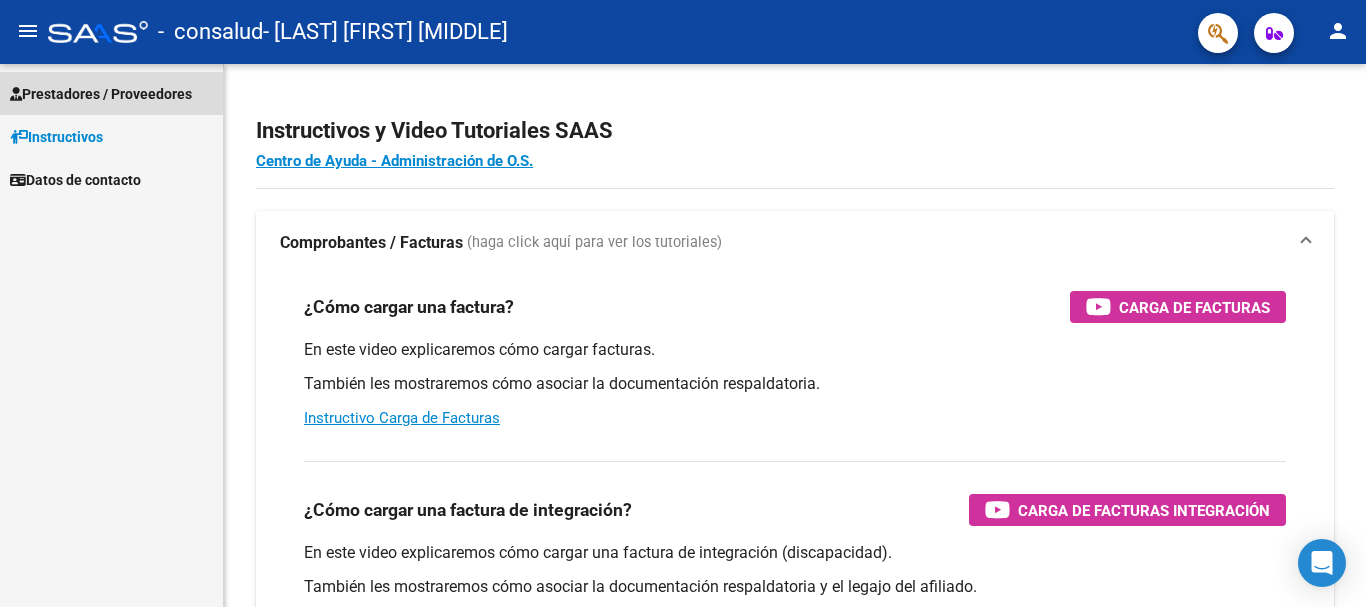click on "Prestadores / Proveedores" at bounding box center [101, 94] 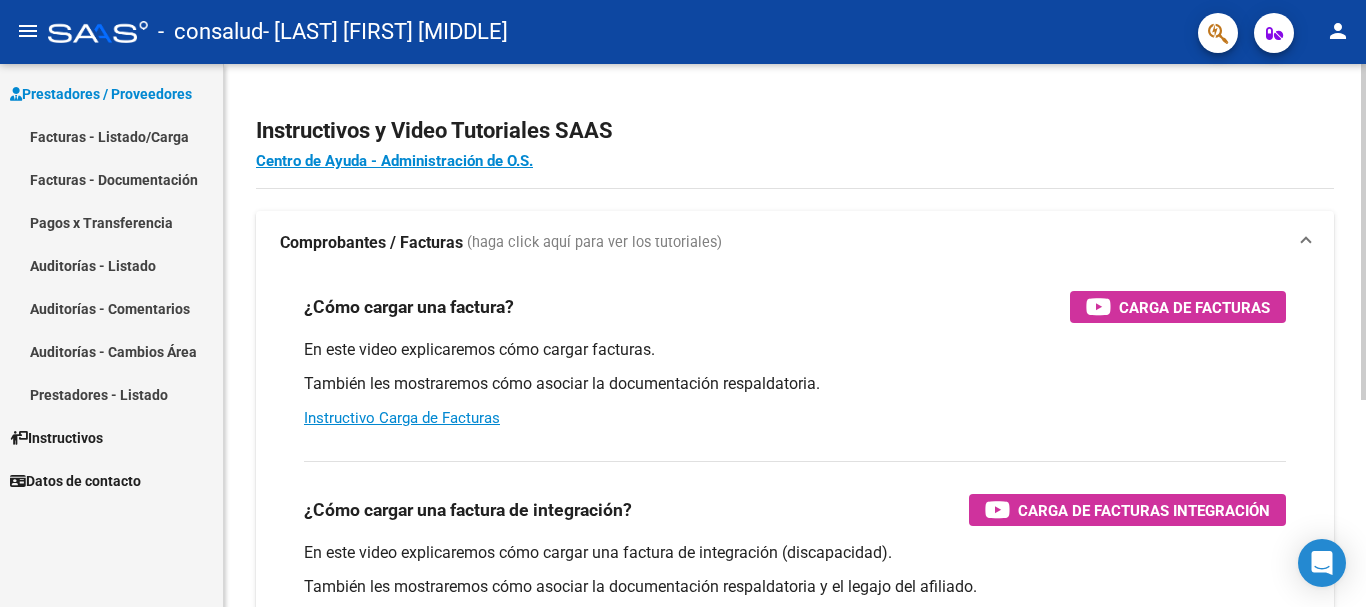 click on "En este video explicaremos cómo cargar facturas." at bounding box center [795, 350] 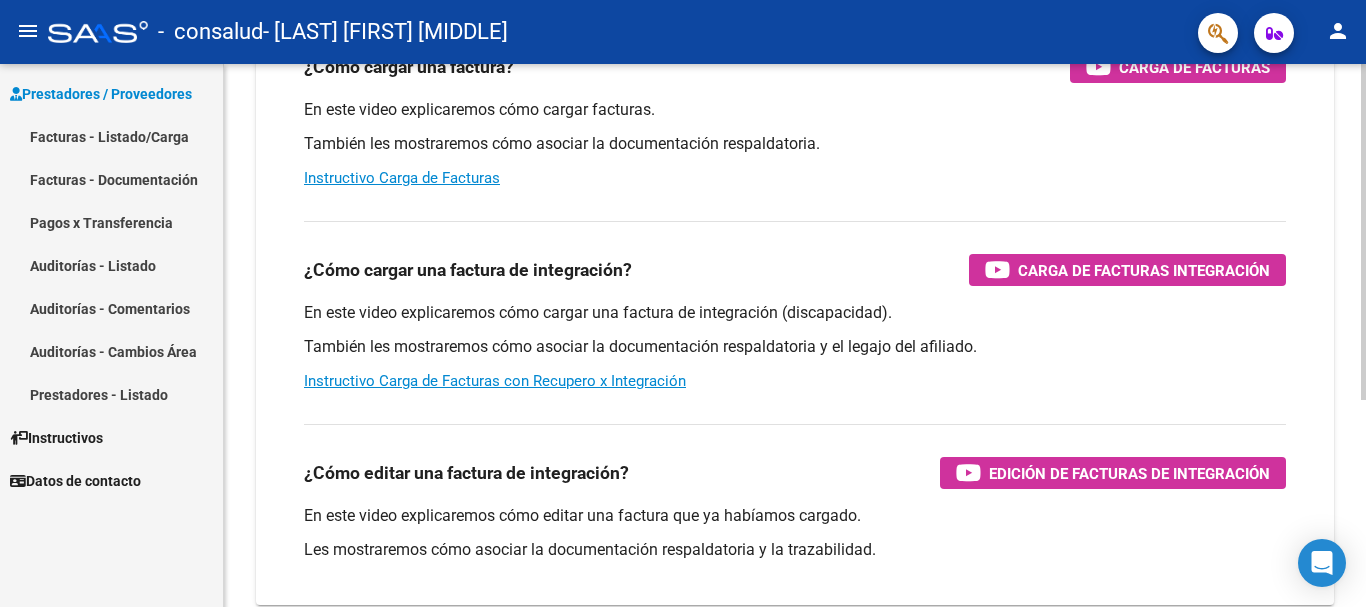 scroll, scrollTop: 200, scrollLeft: 0, axis: vertical 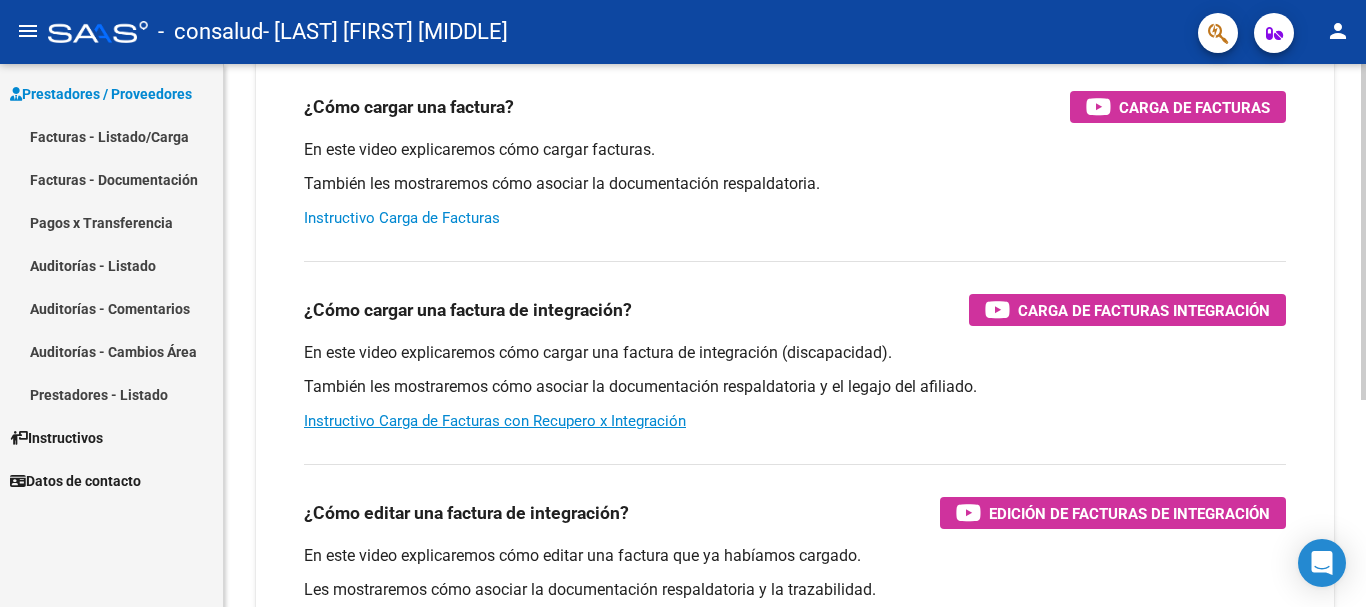 click on "Instructivo Carga de Facturas" at bounding box center (402, 218) 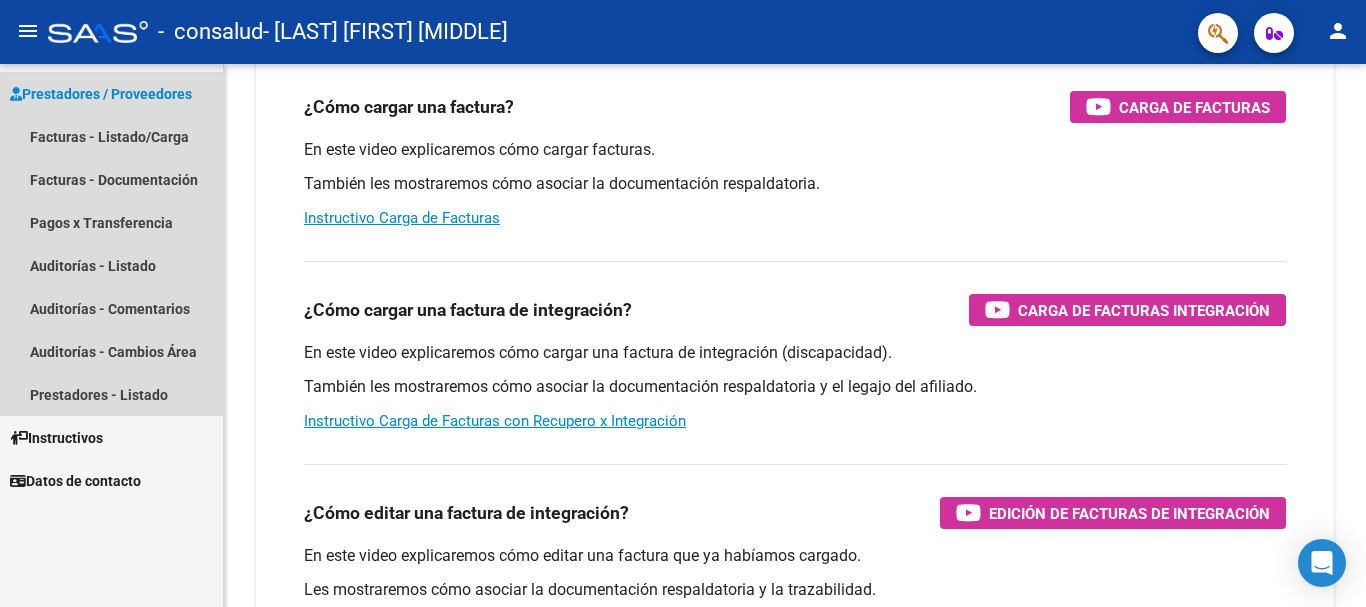 click on "Prestadores / Proveedores" at bounding box center [101, 94] 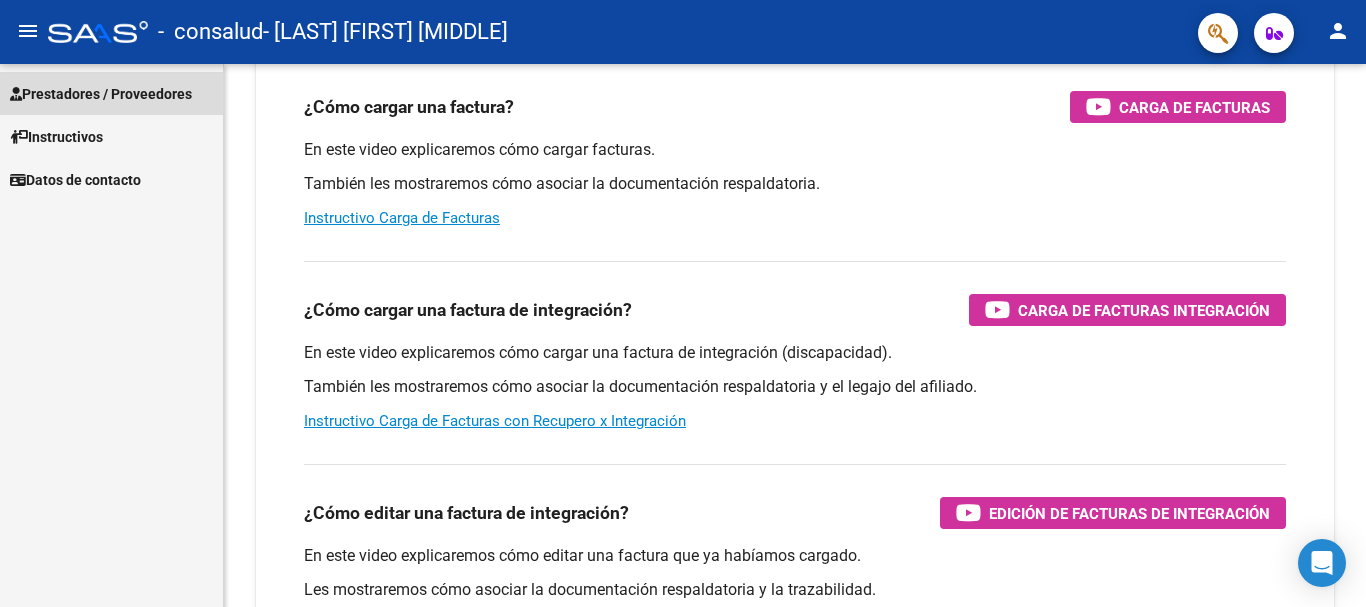 click on "Prestadores / Proveedores" at bounding box center (101, 94) 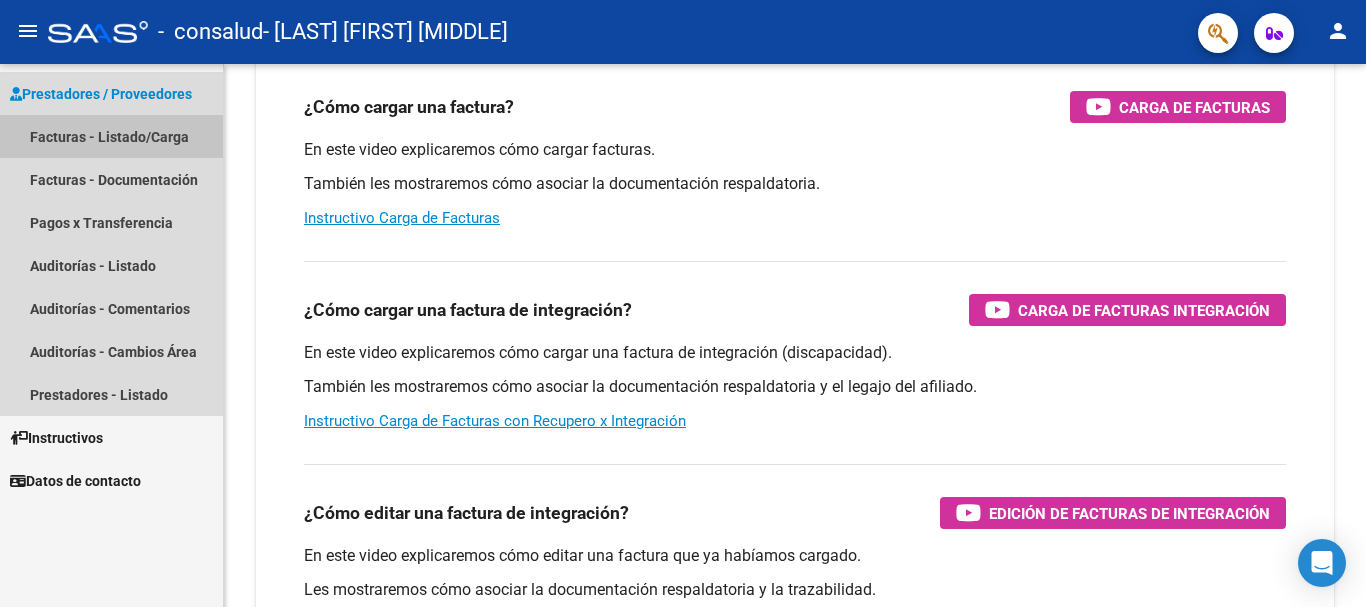 click on "Facturas - Listado/Carga" at bounding box center [111, 136] 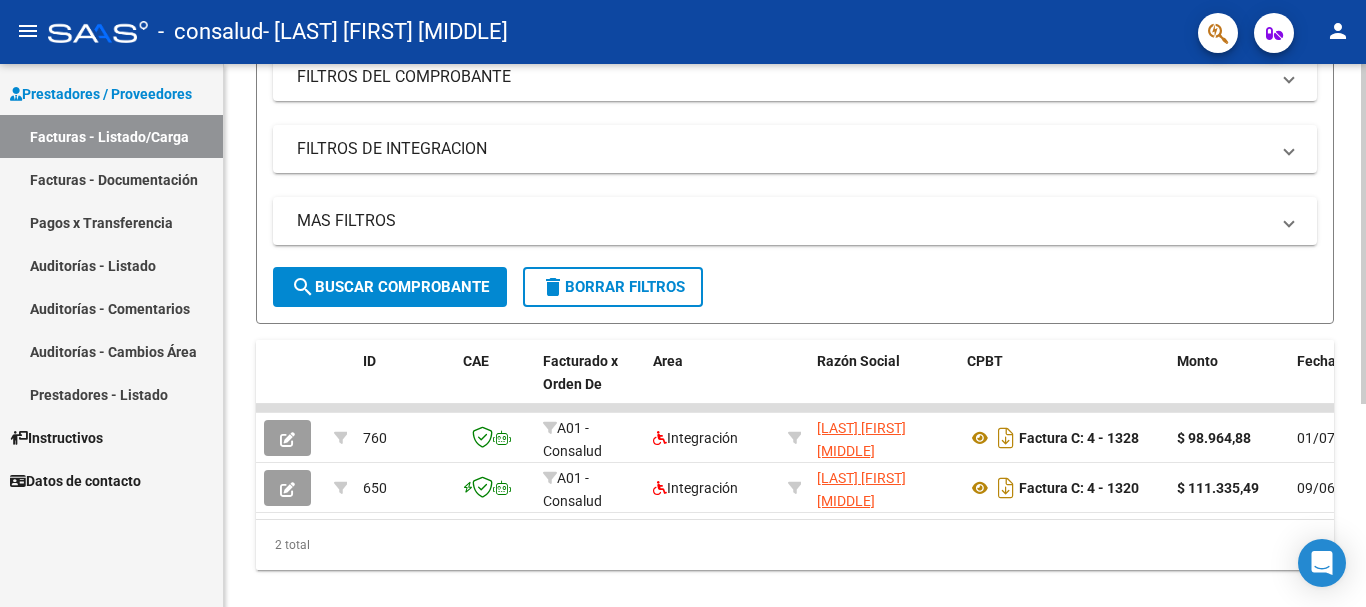 scroll, scrollTop: 325, scrollLeft: 0, axis: vertical 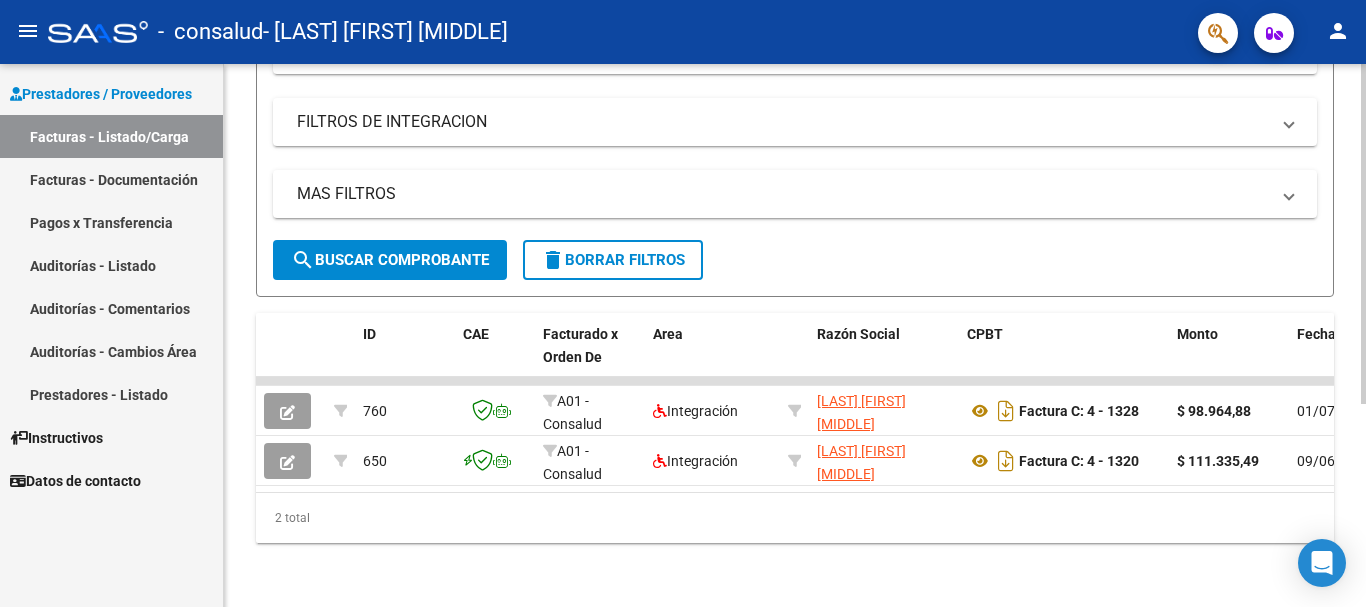 click 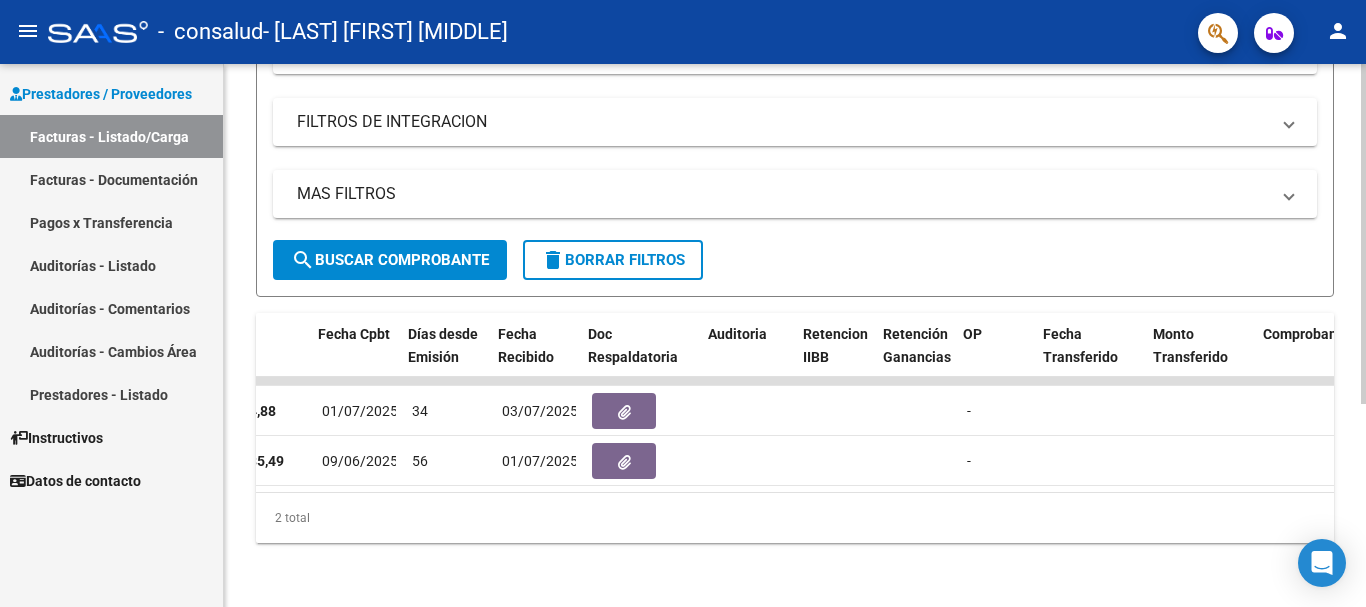 scroll, scrollTop: 0, scrollLeft: 1237, axis: horizontal 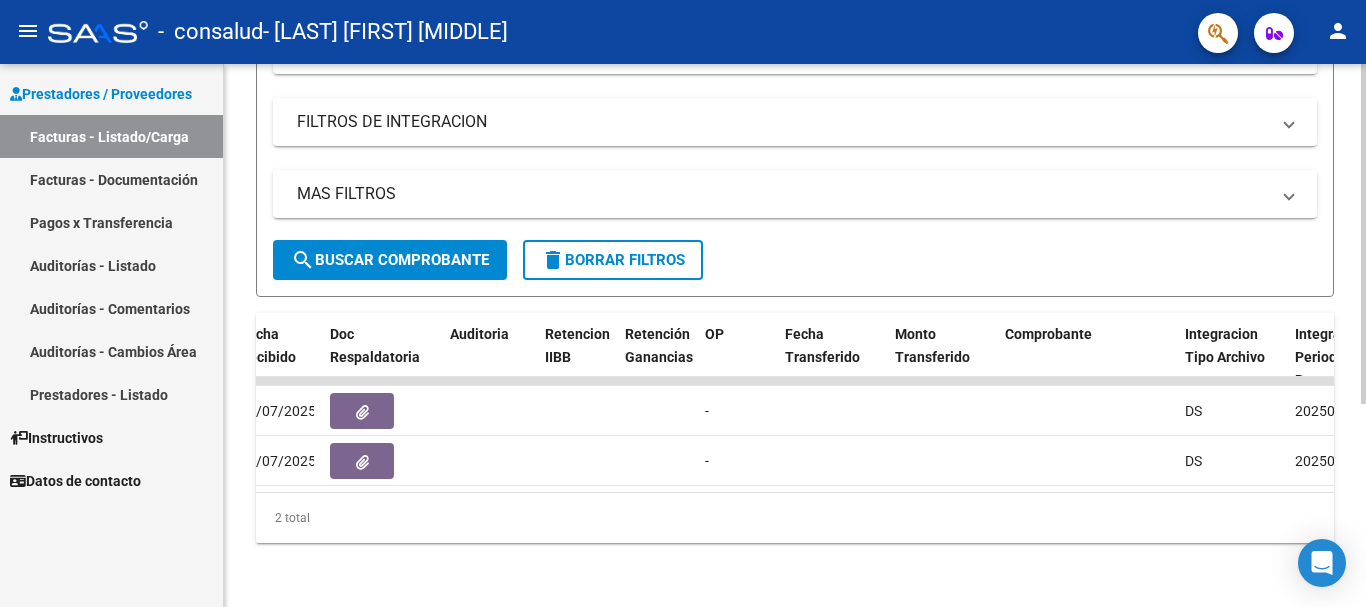 click on "2 total" 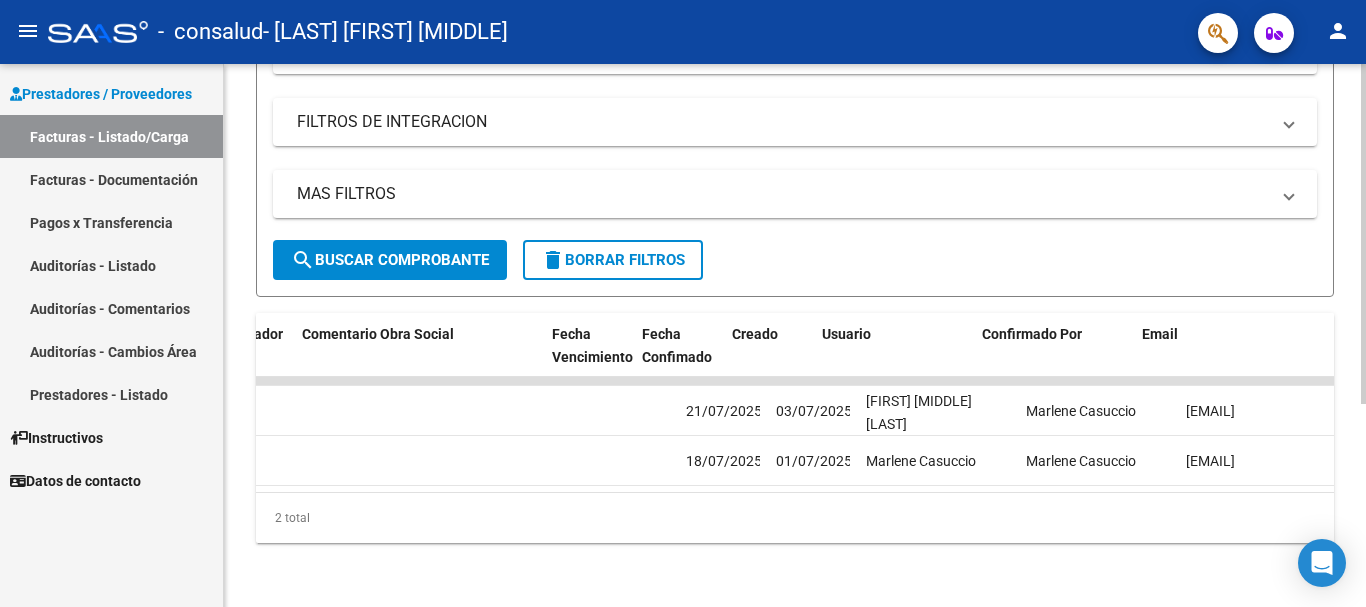 scroll, scrollTop: 0, scrollLeft: 3138, axis: horizontal 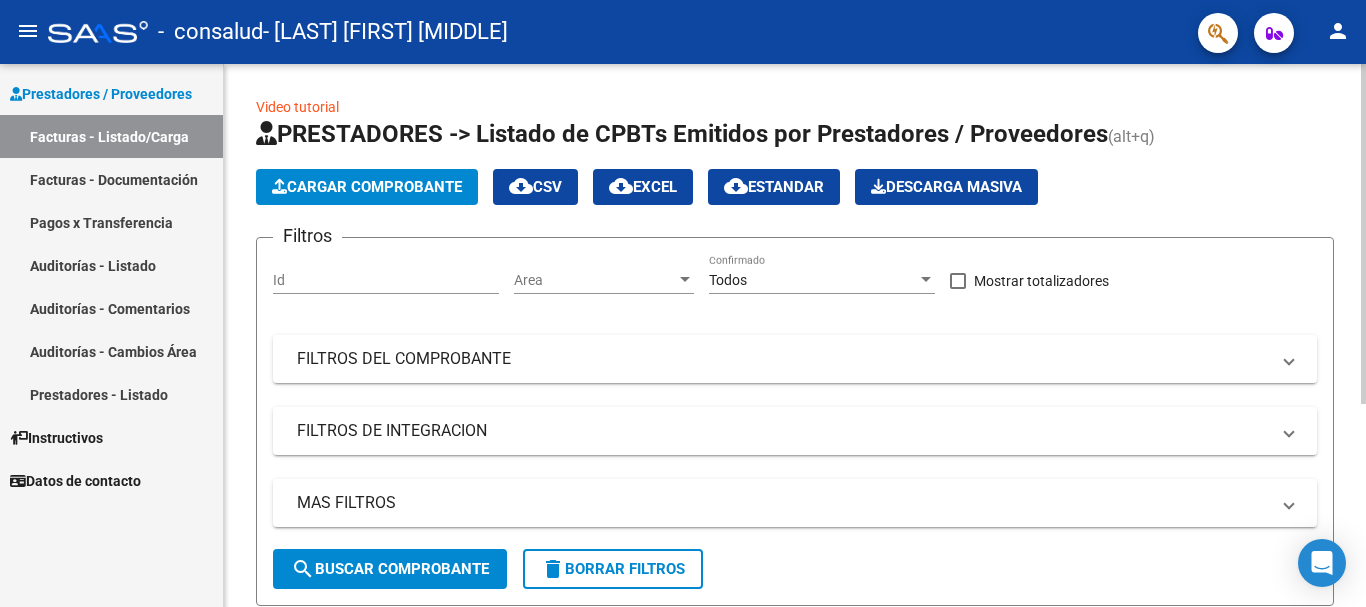click 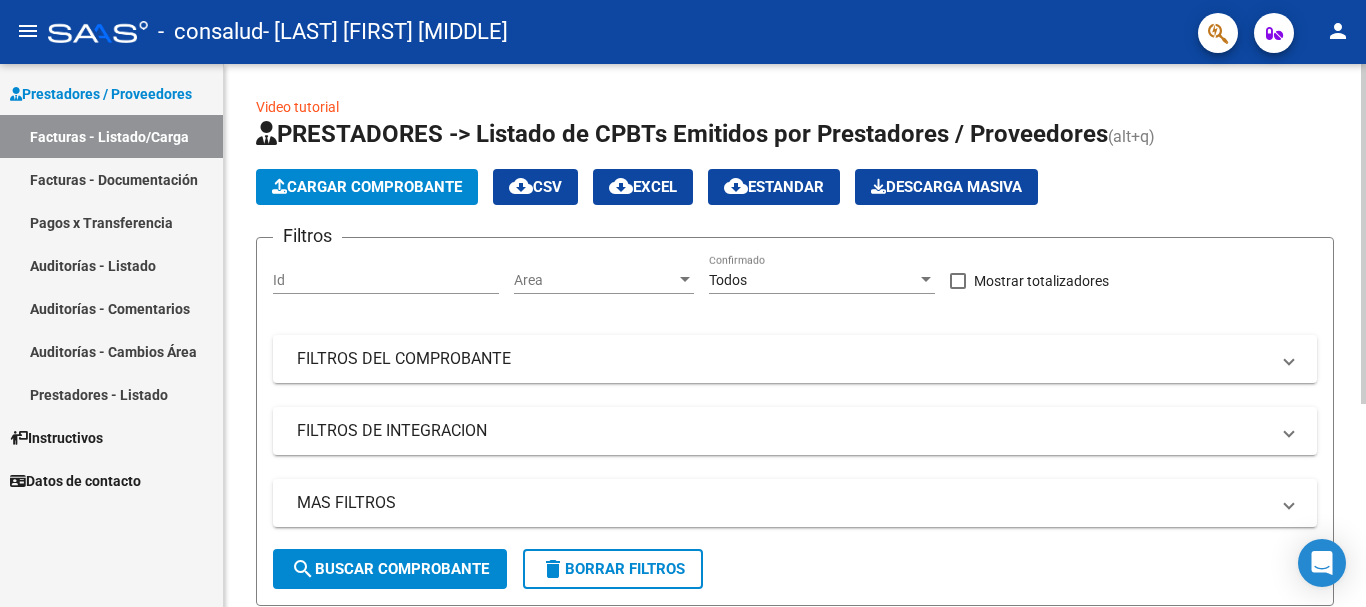 click on "Cargar Comprobante" 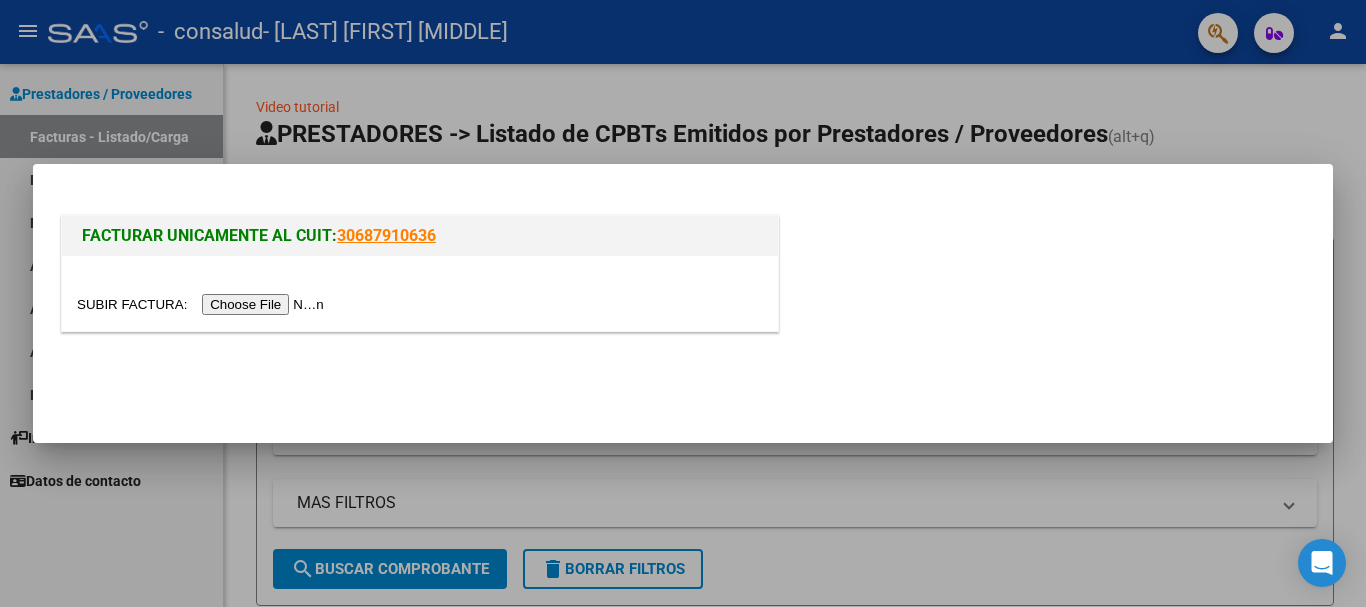 click at bounding box center [203, 304] 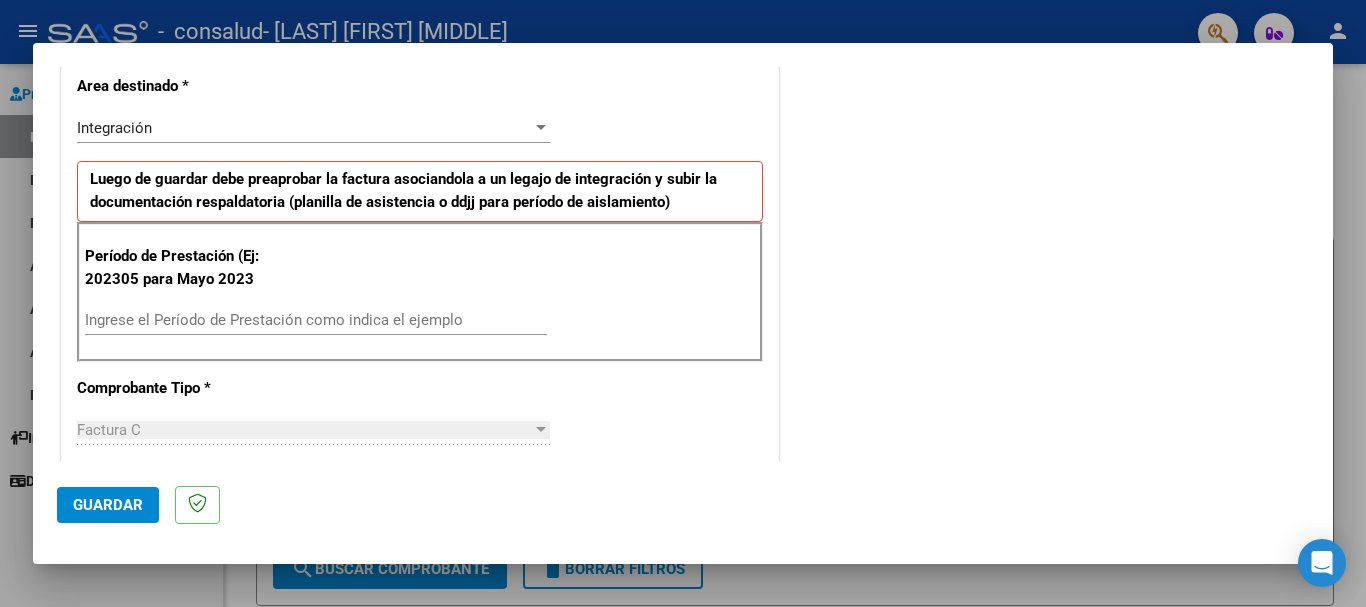 scroll, scrollTop: 441, scrollLeft: 0, axis: vertical 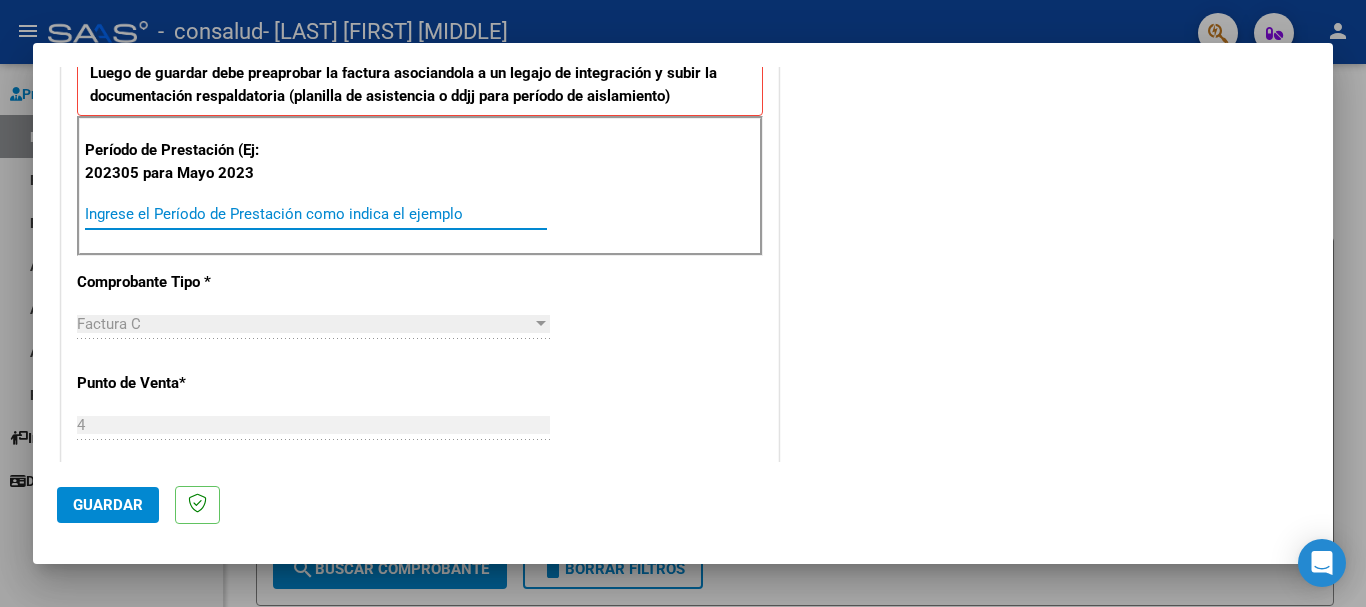 click on "Ingrese el Período de Prestación como indica el ejemplo" at bounding box center (316, 214) 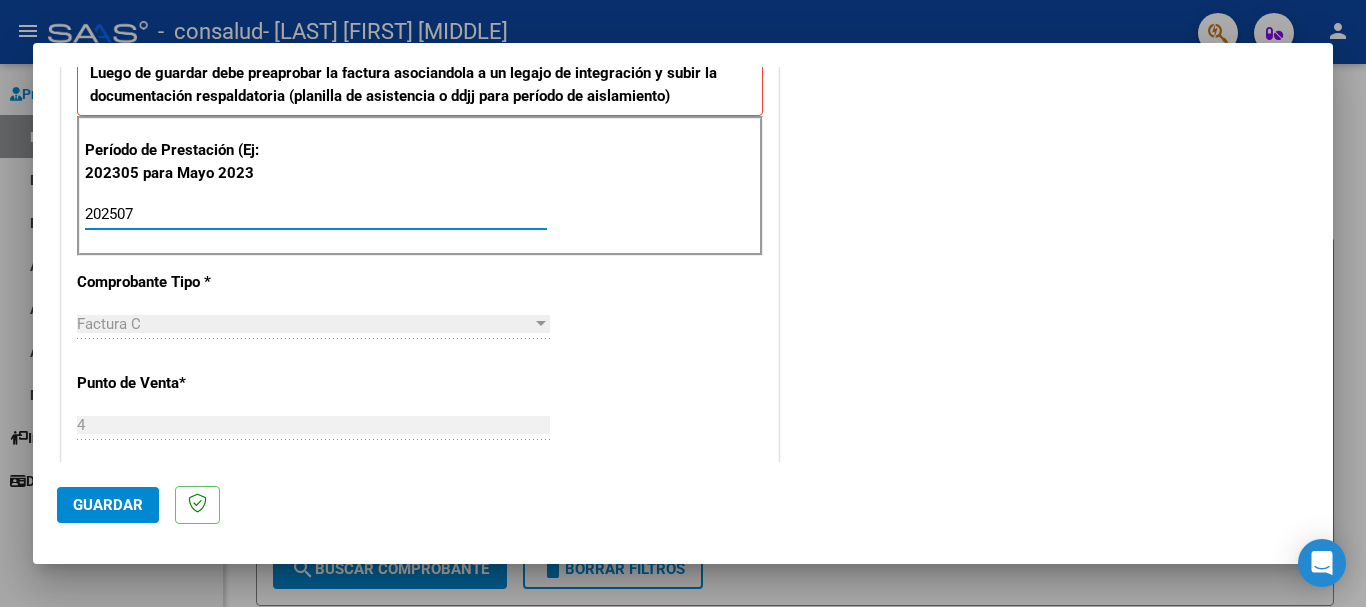 type on "202507" 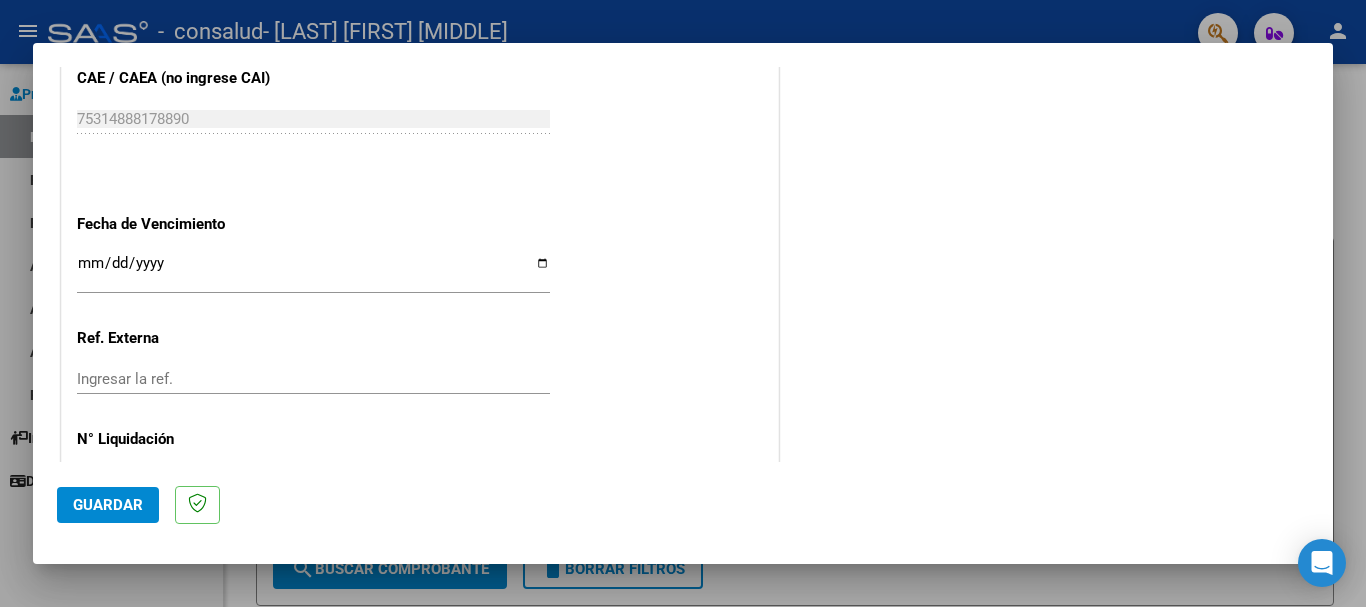 scroll, scrollTop: 1260, scrollLeft: 0, axis: vertical 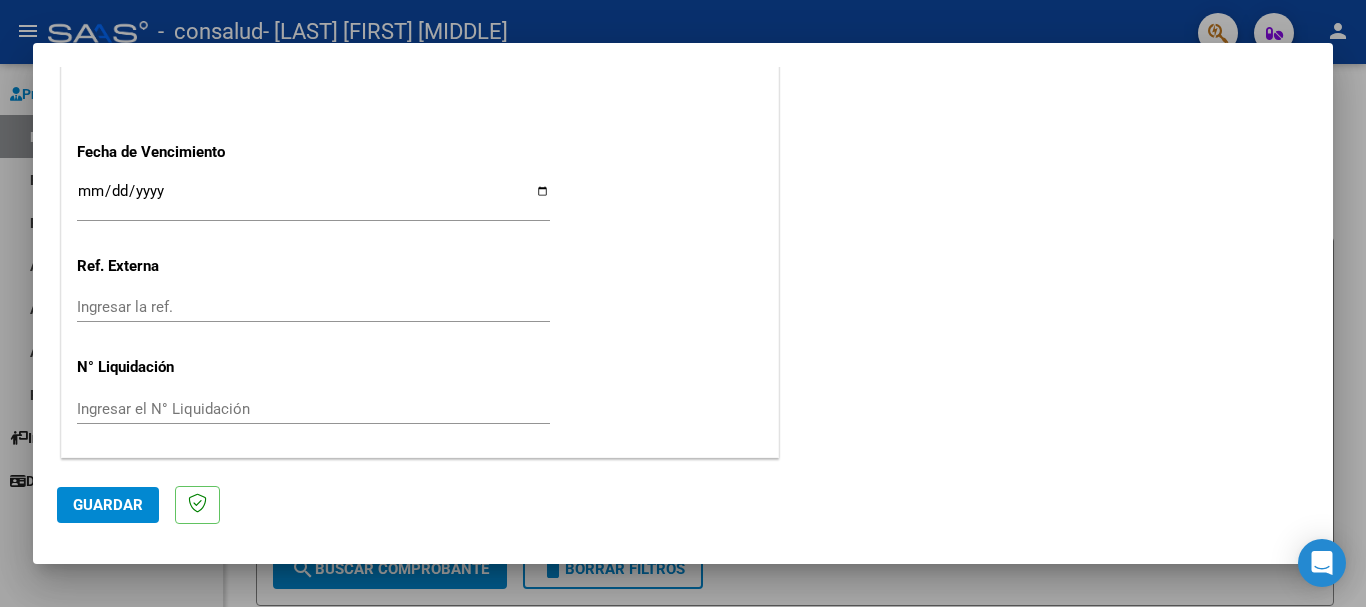 click on "Guardar" 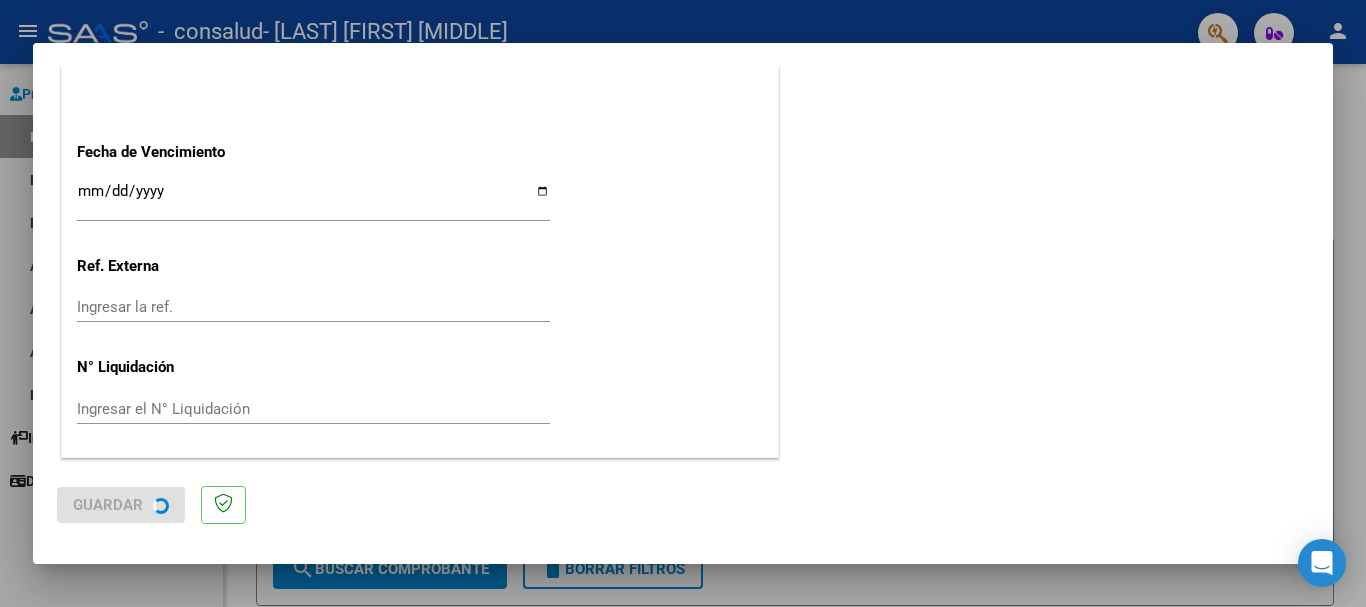 scroll, scrollTop: 0, scrollLeft: 0, axis: both 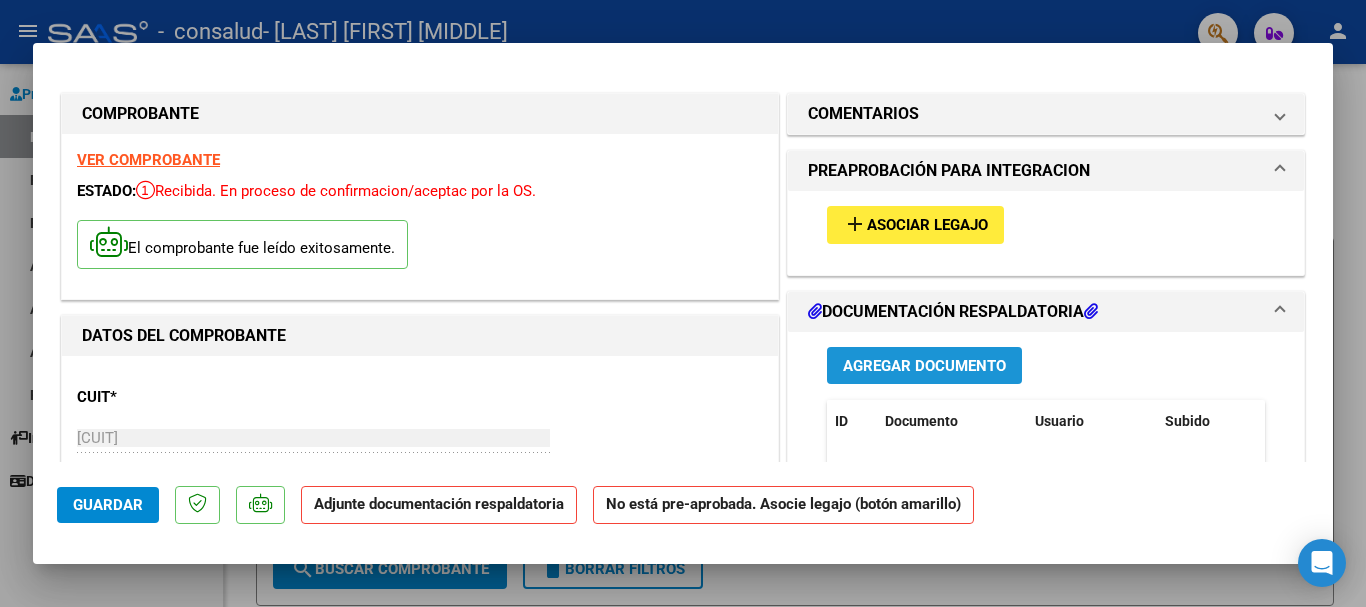 click on "Agregar Documento" at bounding box center (924, 366) 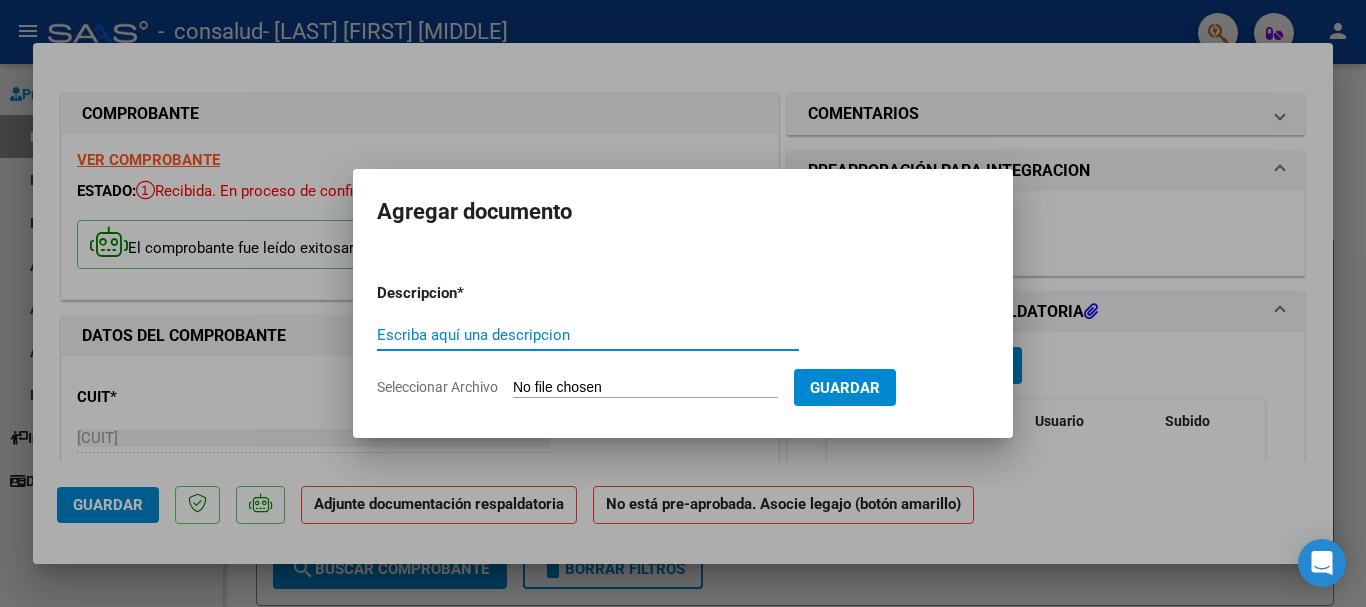 click on "Escriba aquí una descripcion" at bounding box center (588, 335) 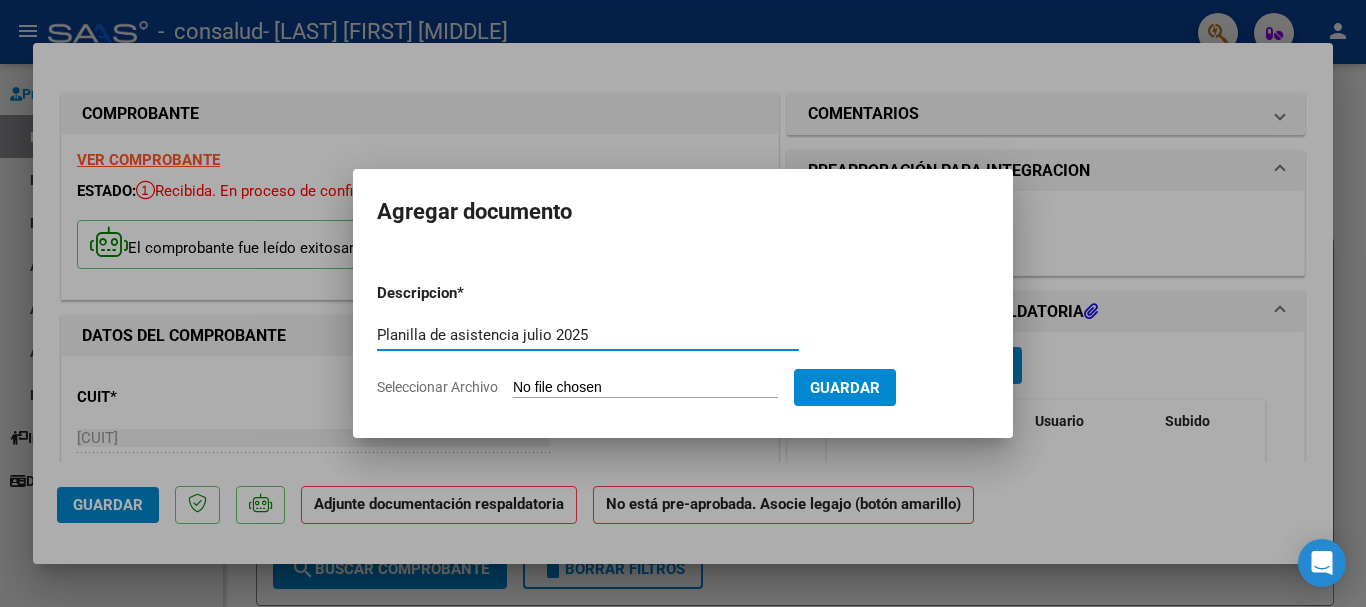 type on "Planilla de asistencia julio 2025" 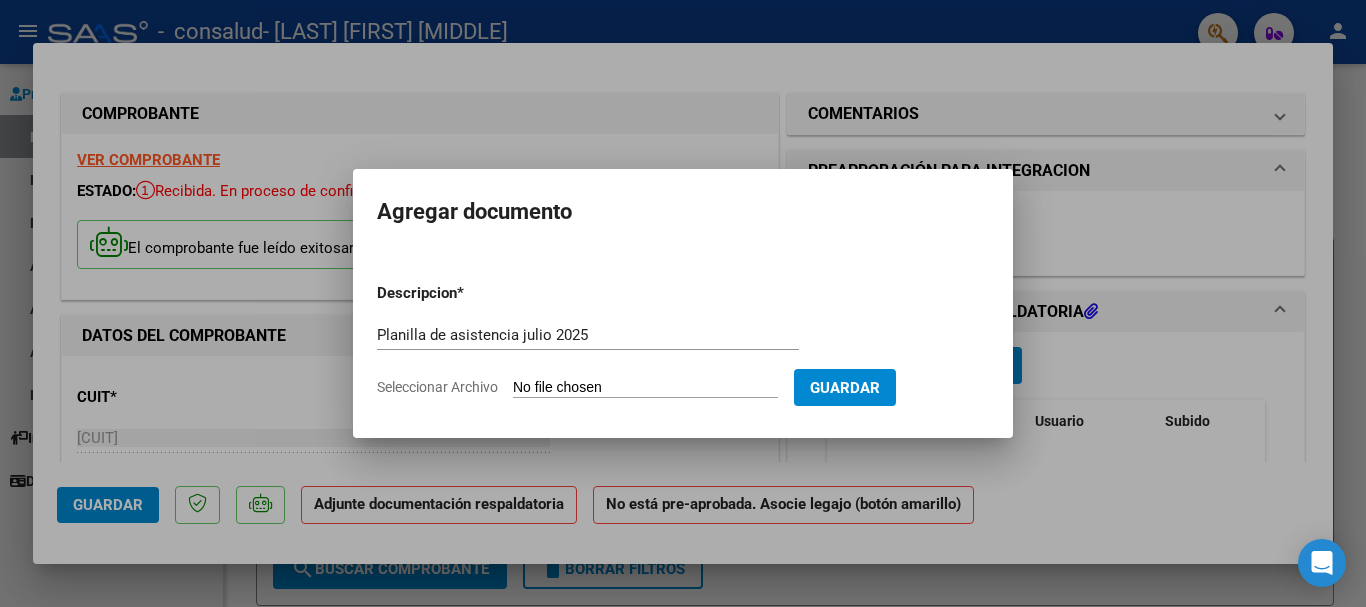 click on "Seleccionar Archivo" at bounding box center [645, 388] 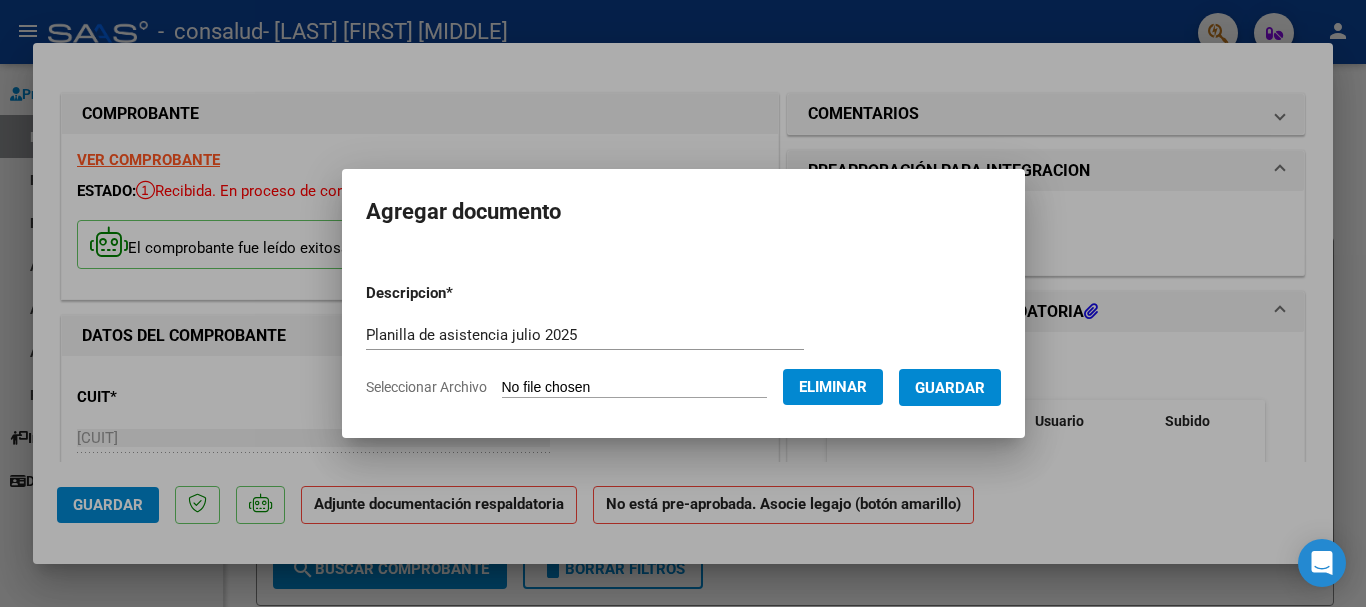 click on "Guardar" at bounding box center (950, 387) 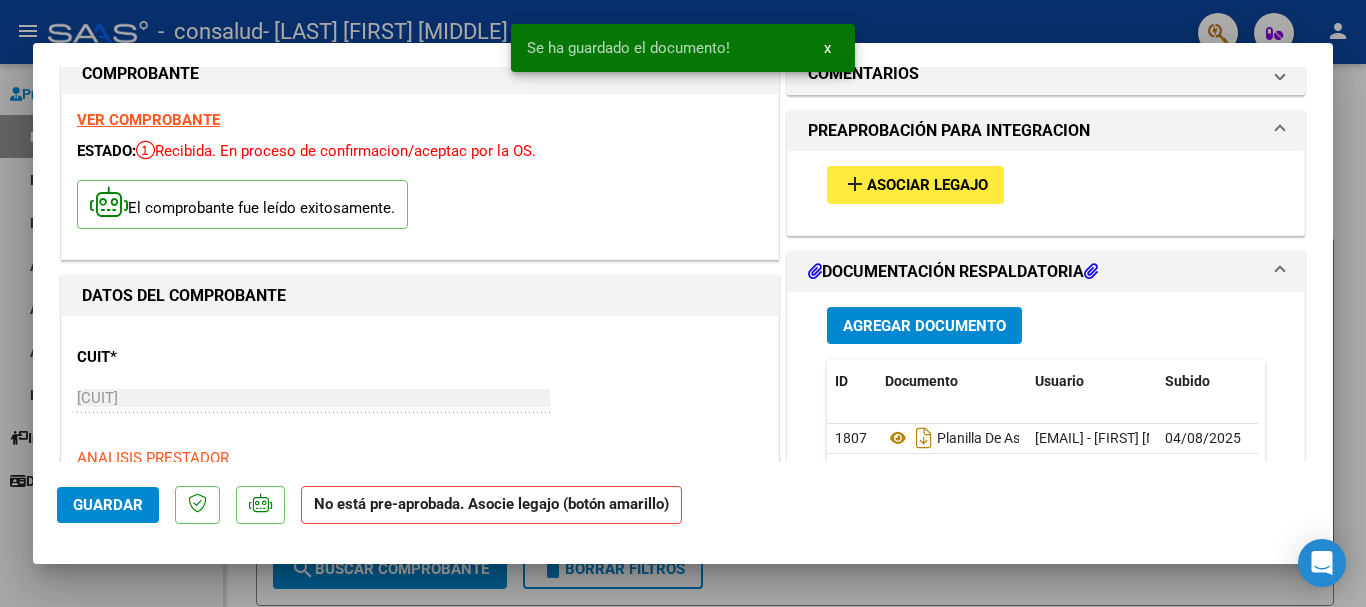 scroll, scrollTop: 80, scrollLeft: 0, axis: vertical 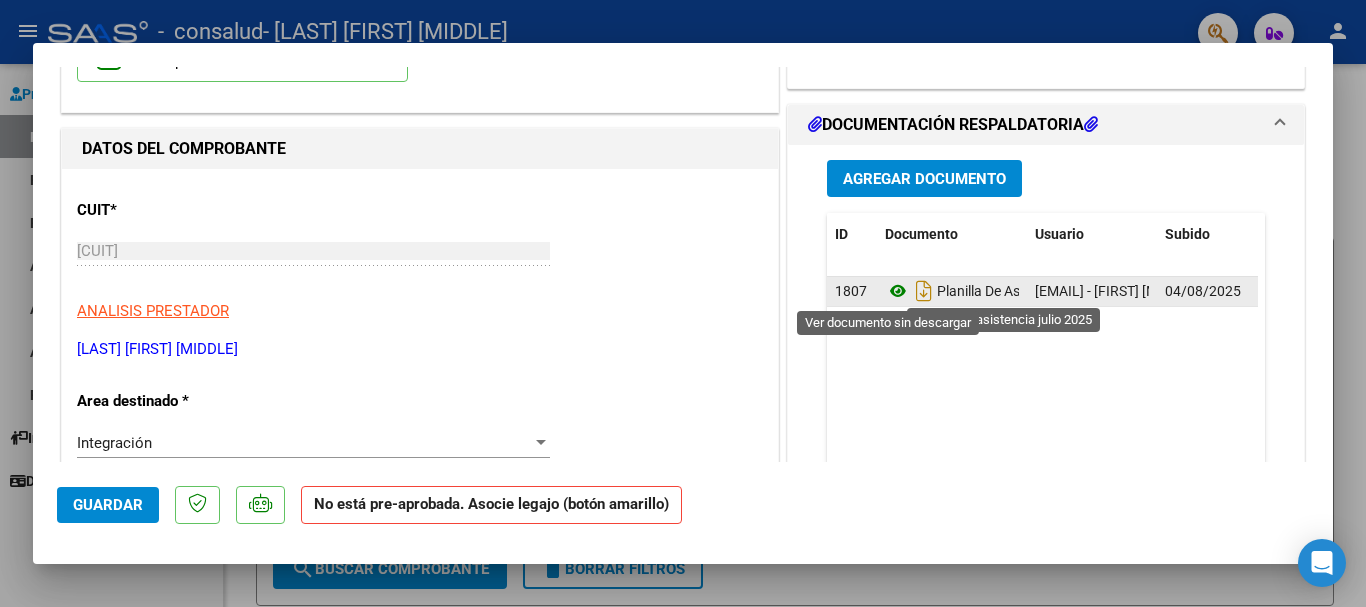click 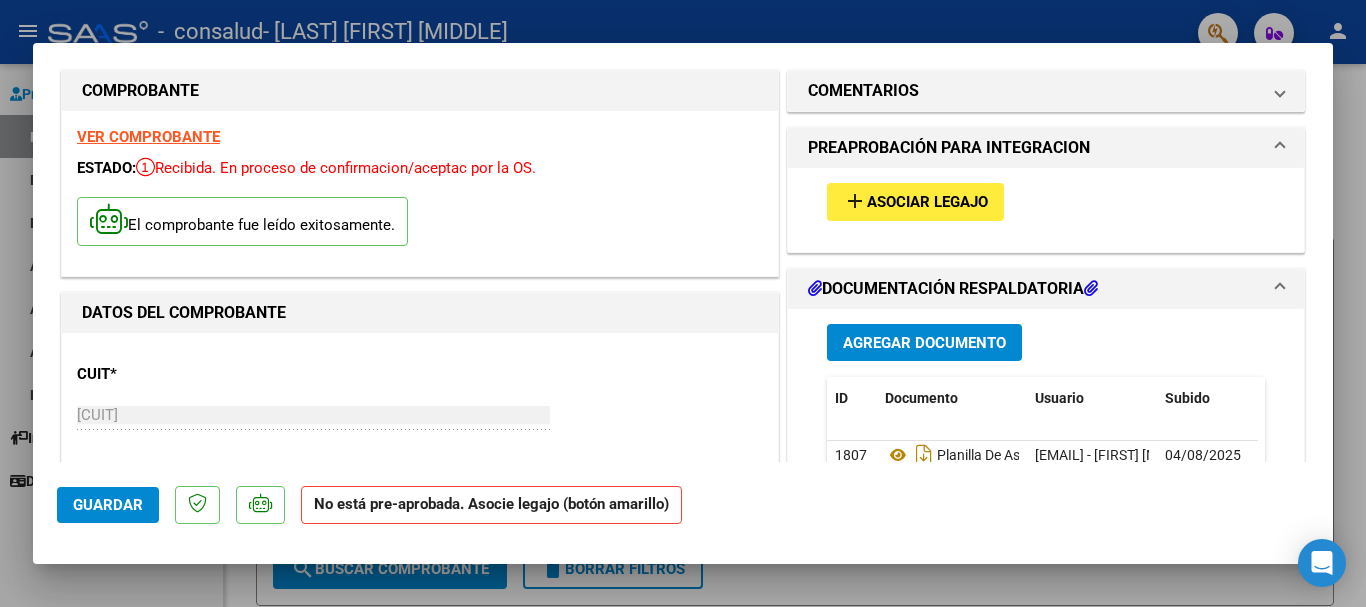 scroll, scrollTop: 0, scrollLeft: 0, axis: both 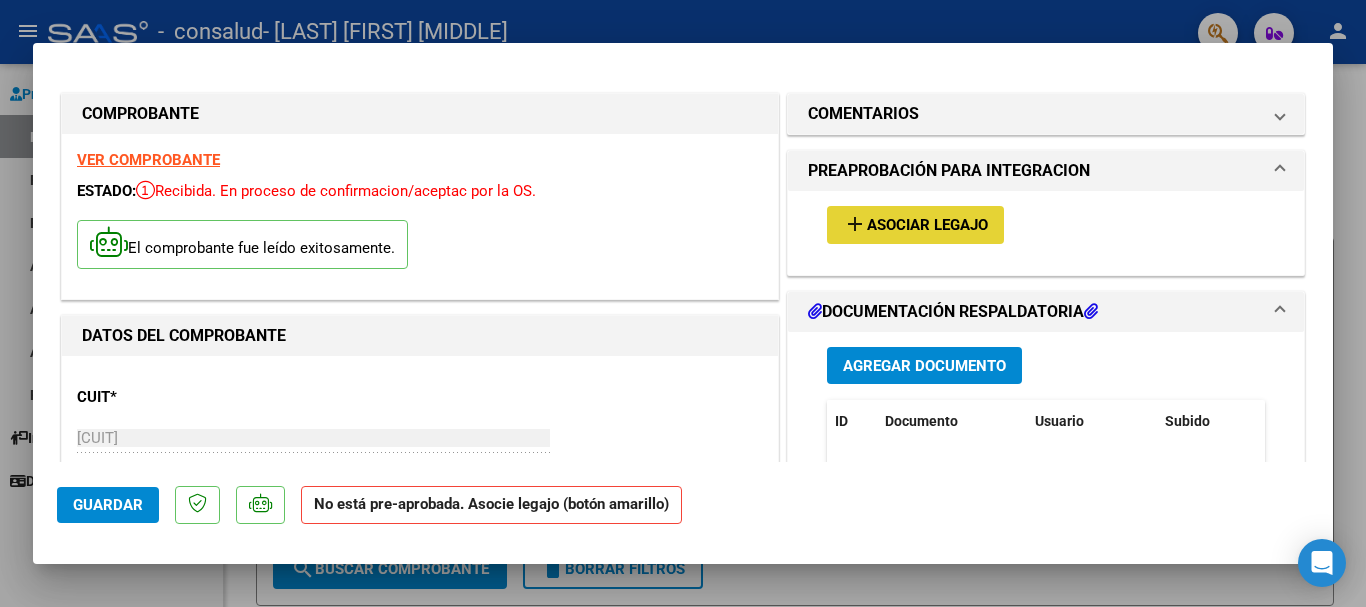 click on "Asociar Legajo" at bounding box center [927, 226] 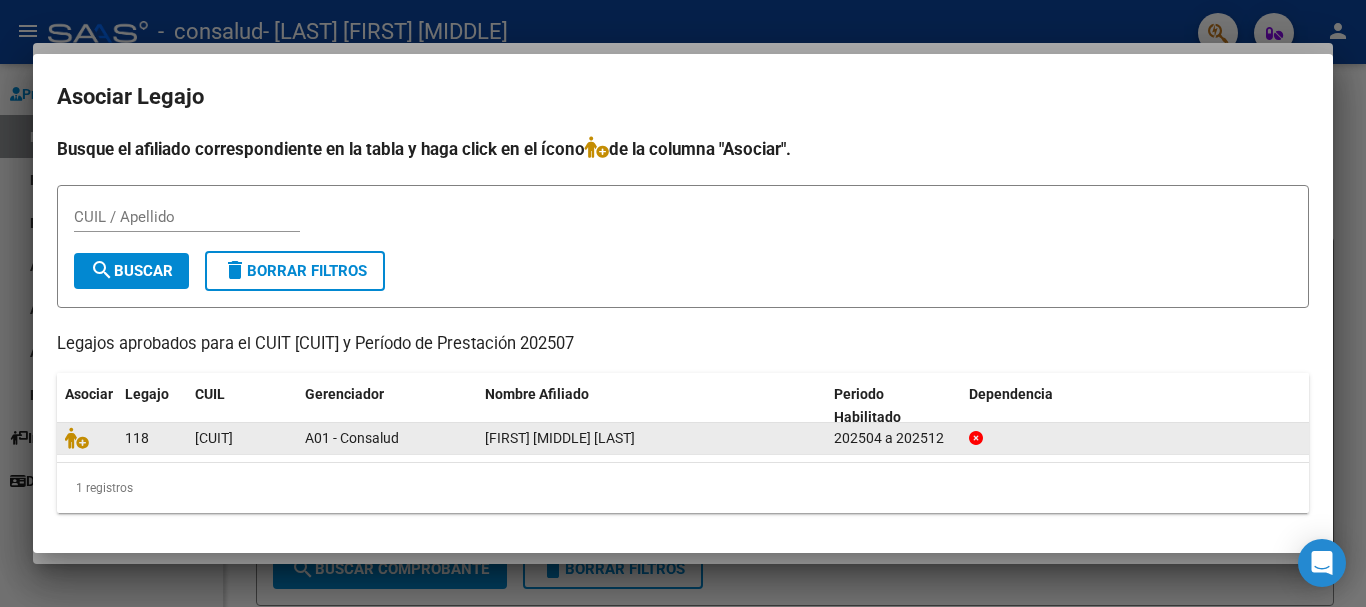 click on "A01 - Consalud" 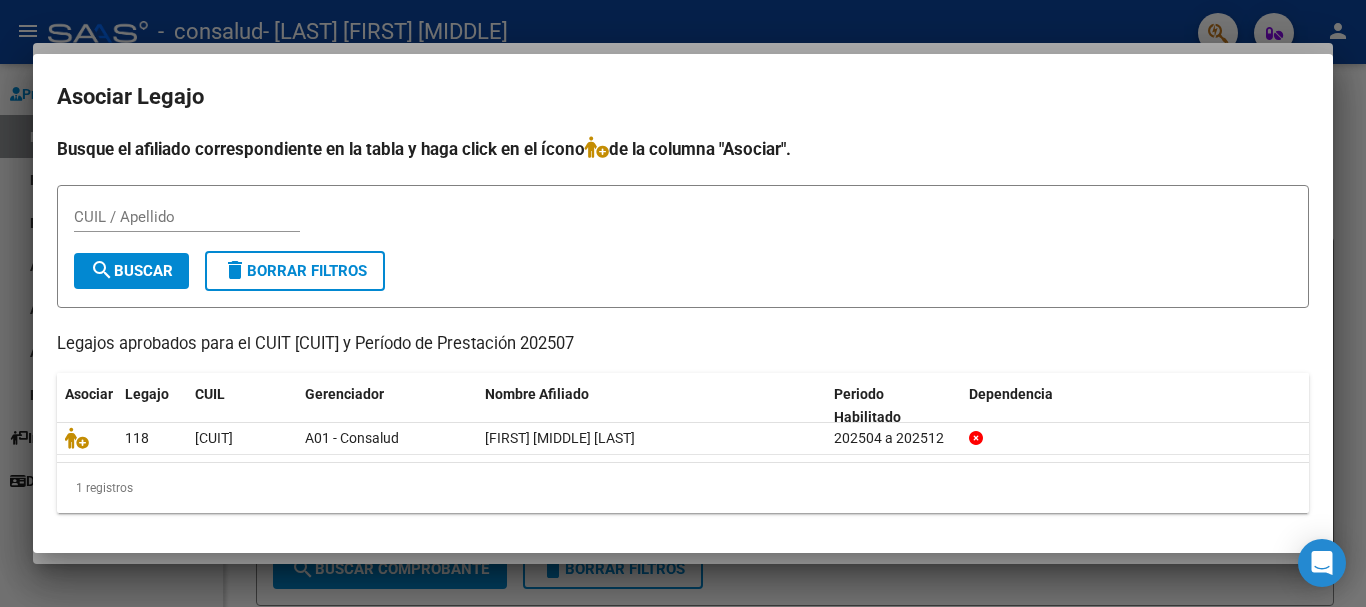 click at bounding box center [683, 303] 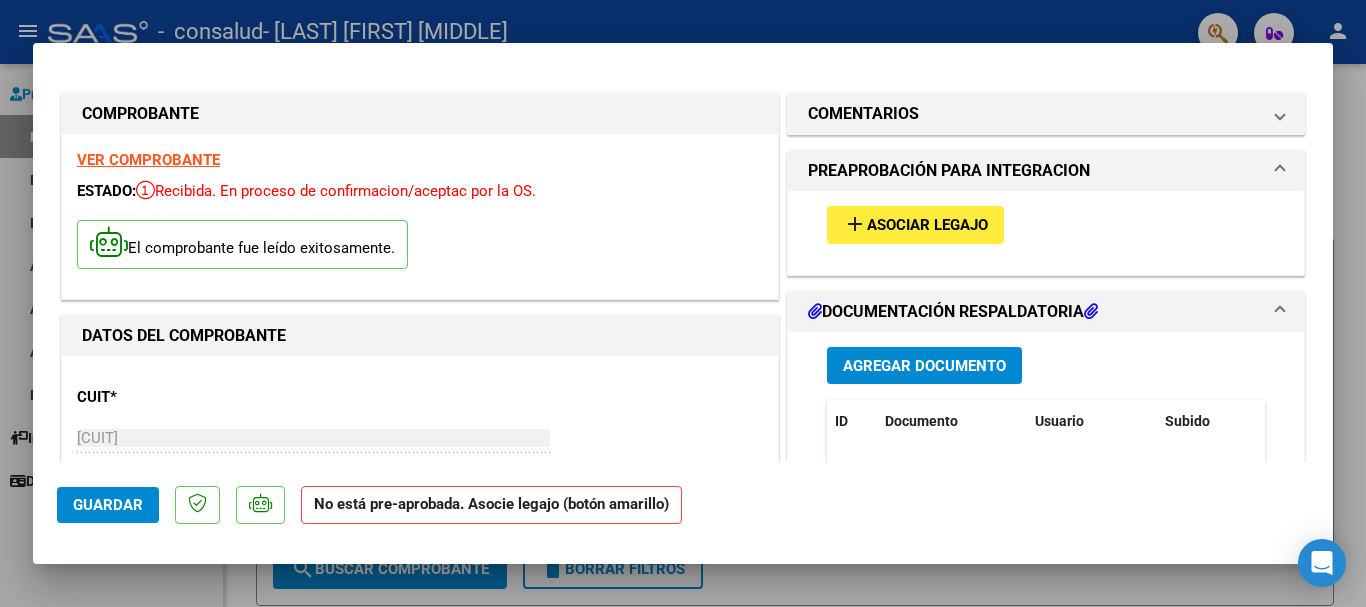 click on "Guardar" 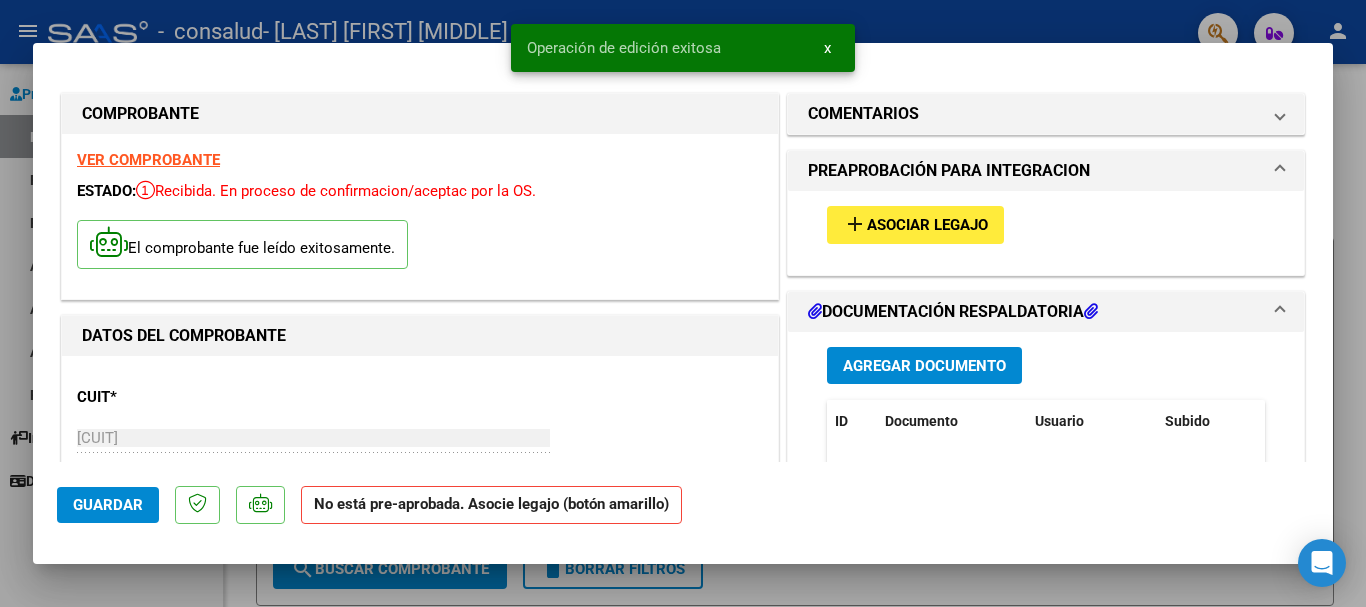 click on "Guardar" 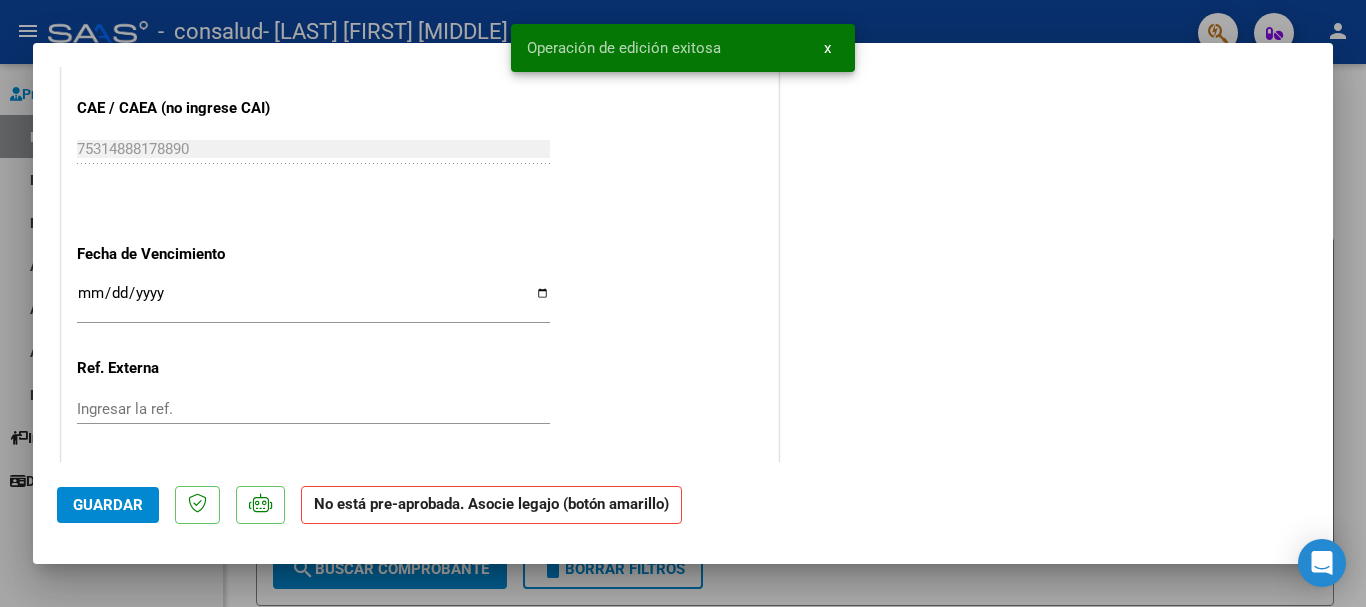 scroll, scrollTop: 1342, scrollLeft: 0, axis: vertical 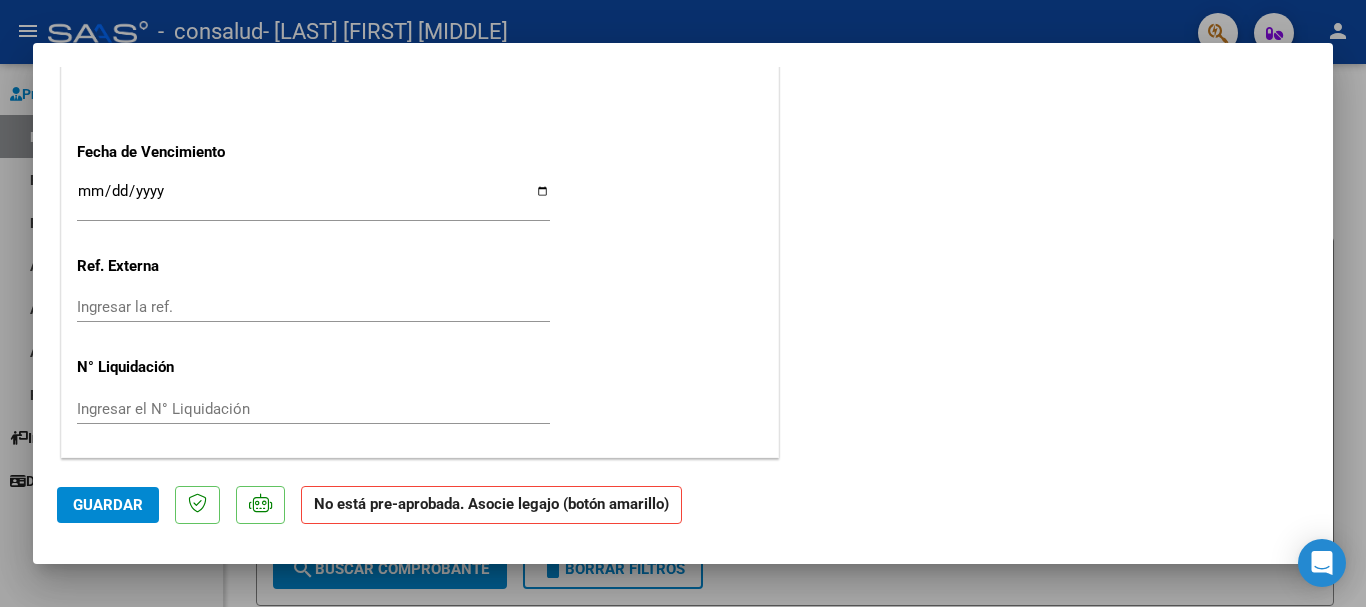 click on "COMENTARIOS Comentarios del Prestador / Gerenciador:  PREAPROBACIÓN PARA INTEGRACION add Asociar Legajo  DOCUMENTACIÓN RESPALDATORIA  Agregar Documento ID Documento Usuario Subido Acción 1807  Planilla De Asistencia Julio 2025   [EMAIL] -   [FIRST] [MIDDLE] [LAST]    [DATE]   1 total   1" at bounding box center (1046, -396) 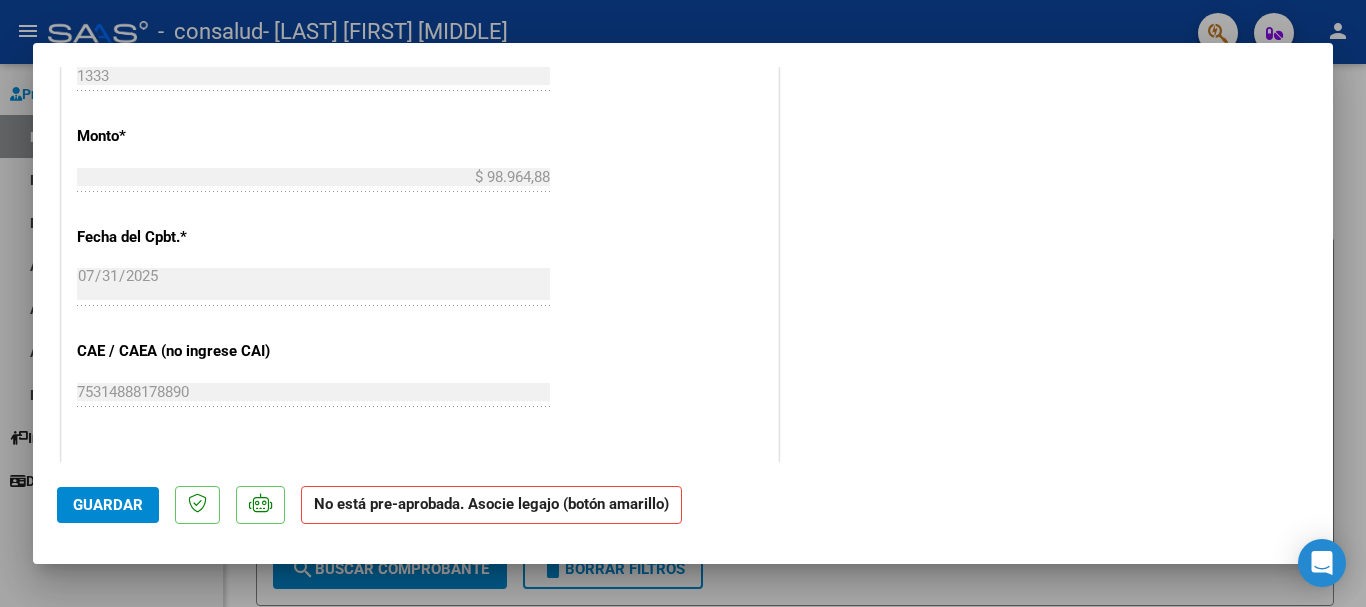 scroll, scrollTop: 0, scrollLeft: 0, axis: both 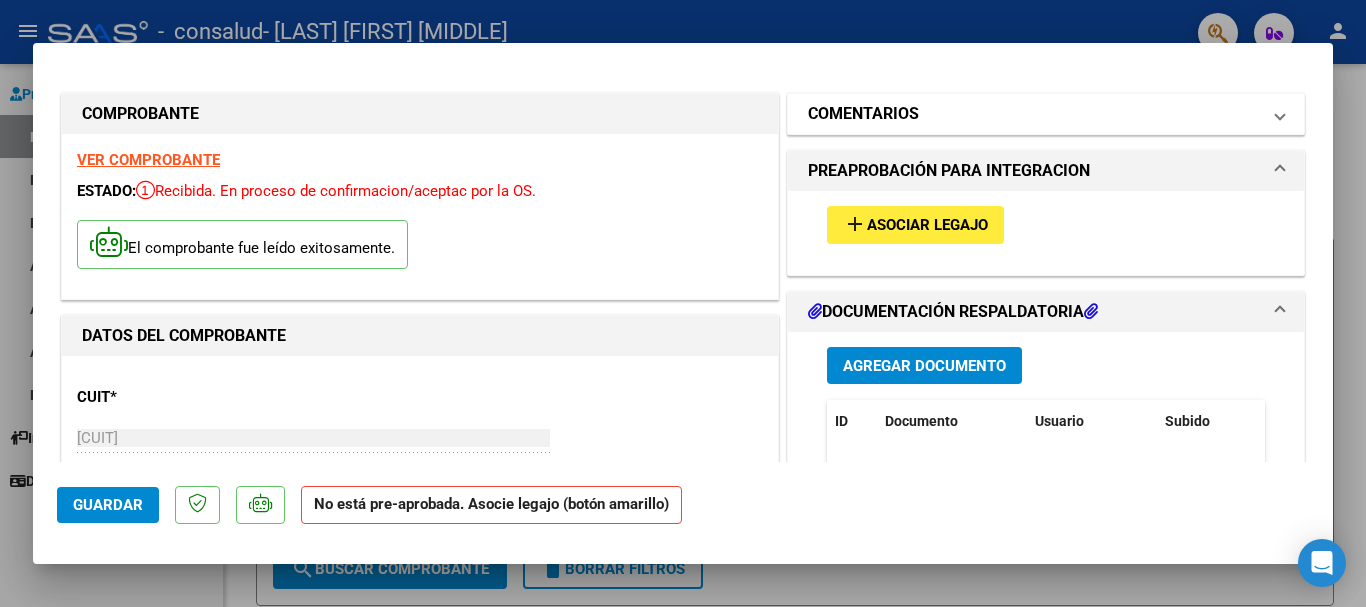 click on "COMENTARIOS" at bounding box center (1046, 114) 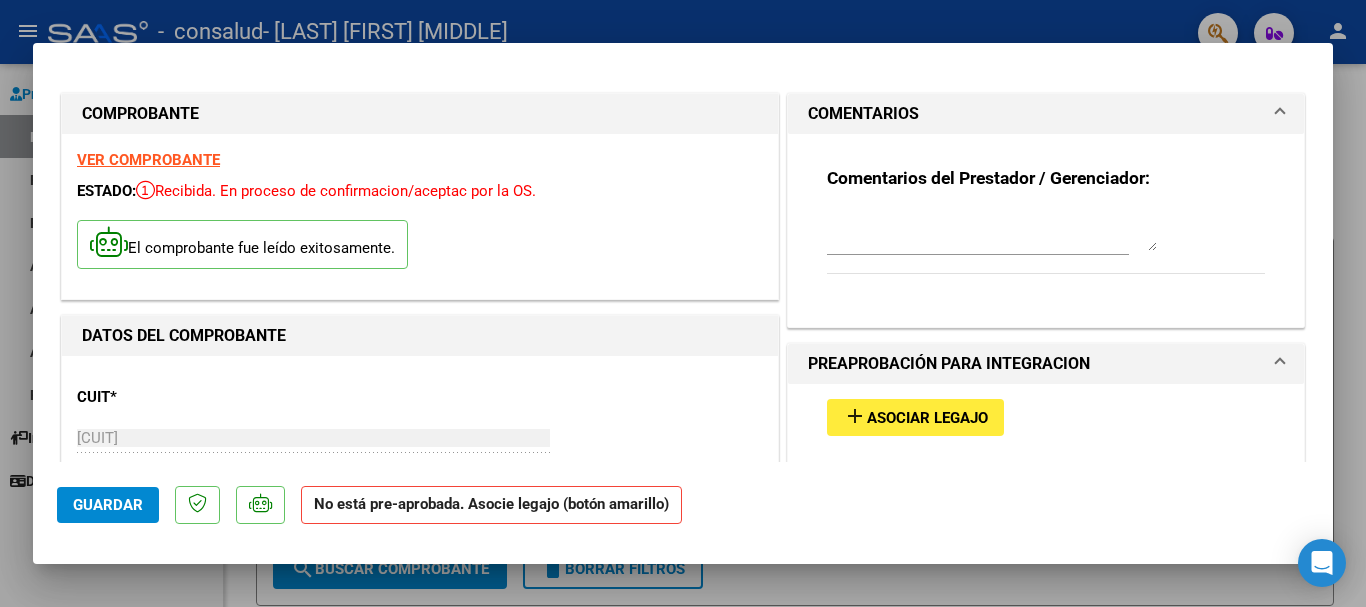 click at bounding box center [1280, 114] 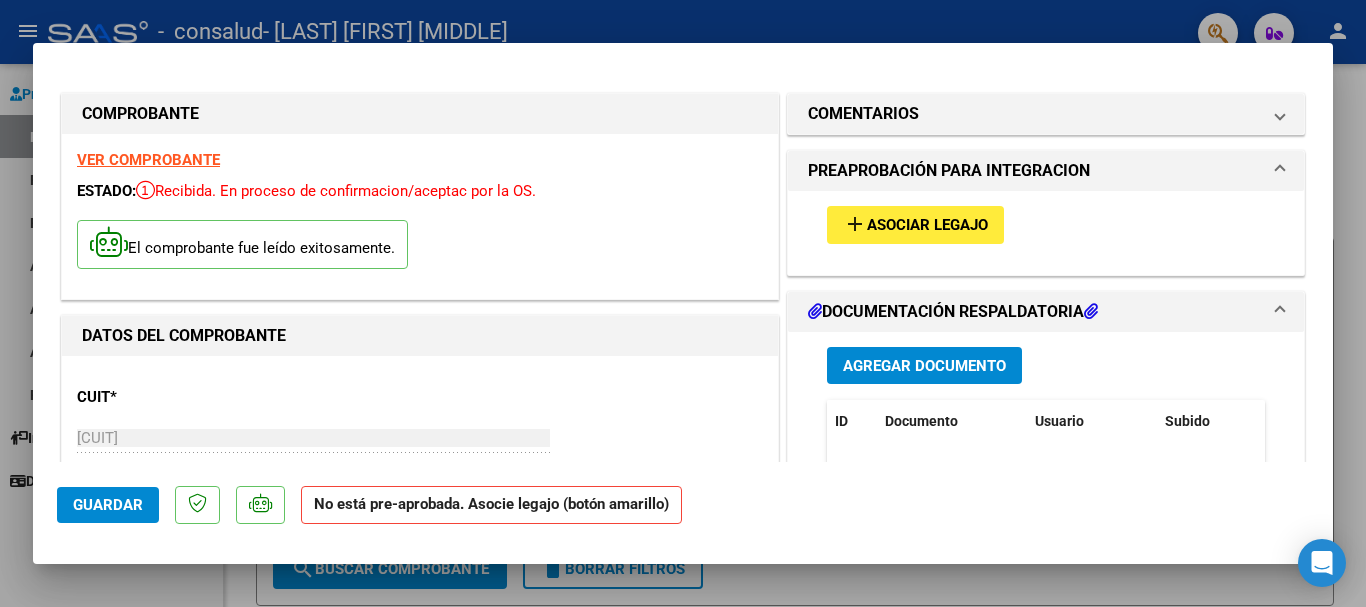 click on "No está pre-aprobada. Asocie legajo (botón amarillo)" 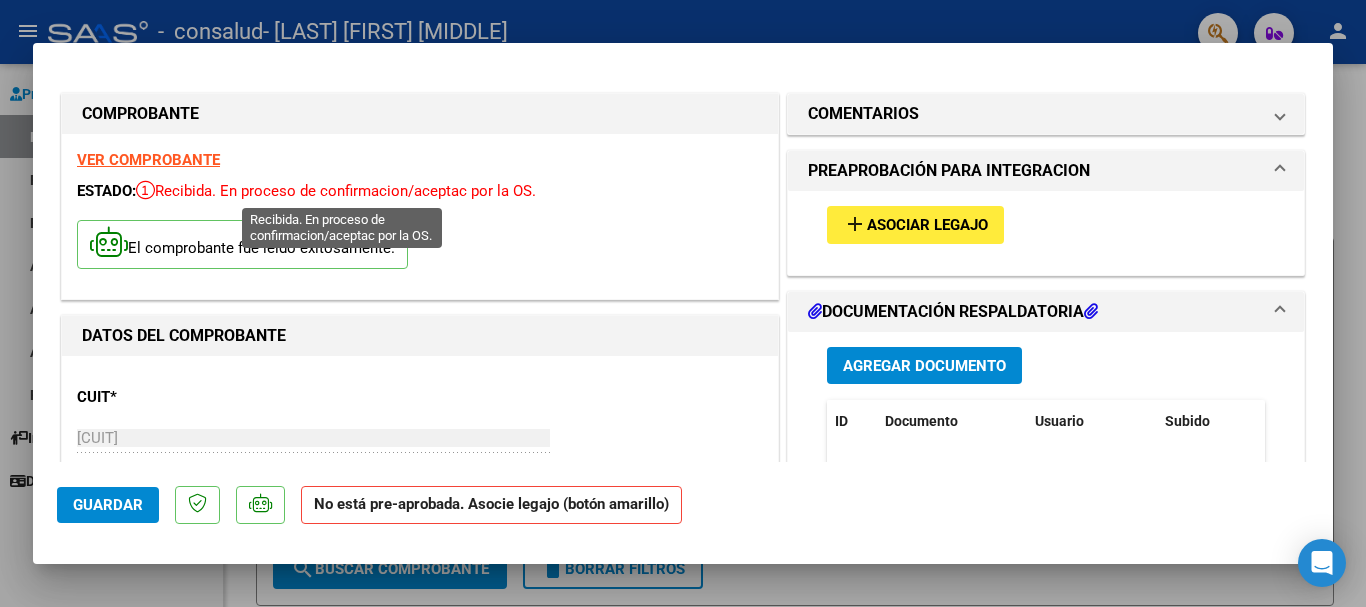 click on "Recibida. En proceso de confirmacion/aceptac por la OS." at bounding box center (336, 191) 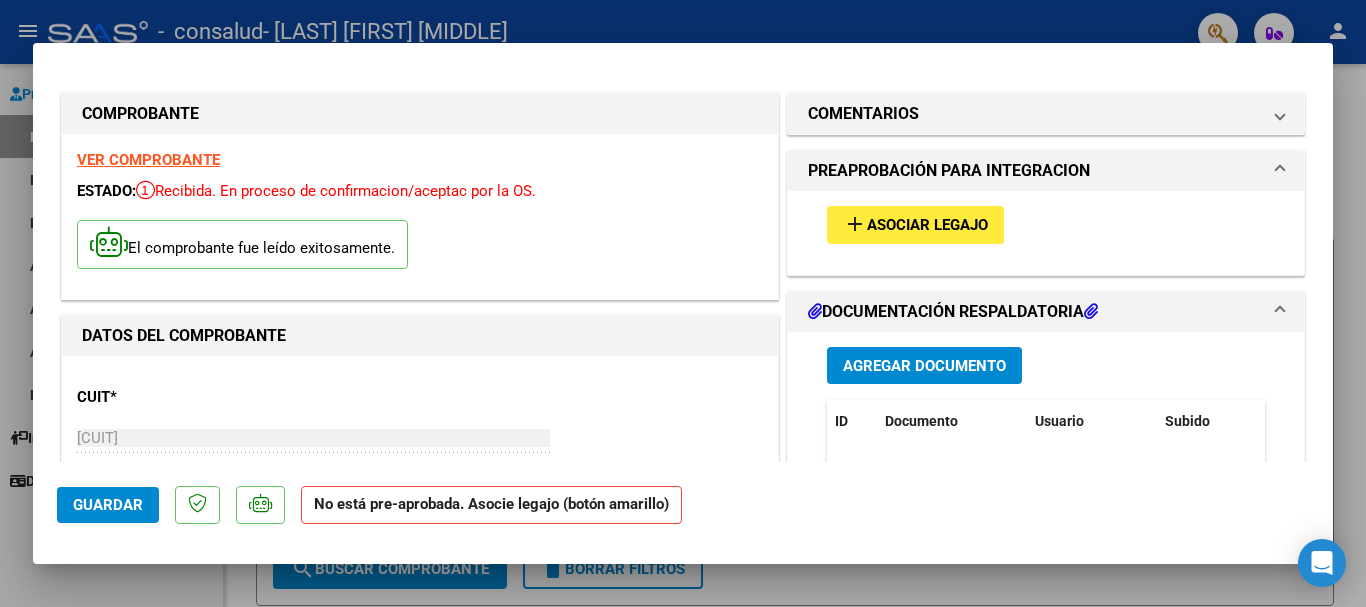 click on "Recibida. En proceso de confirmacion/aceptac por la OS." at bounding box center [336, 191] 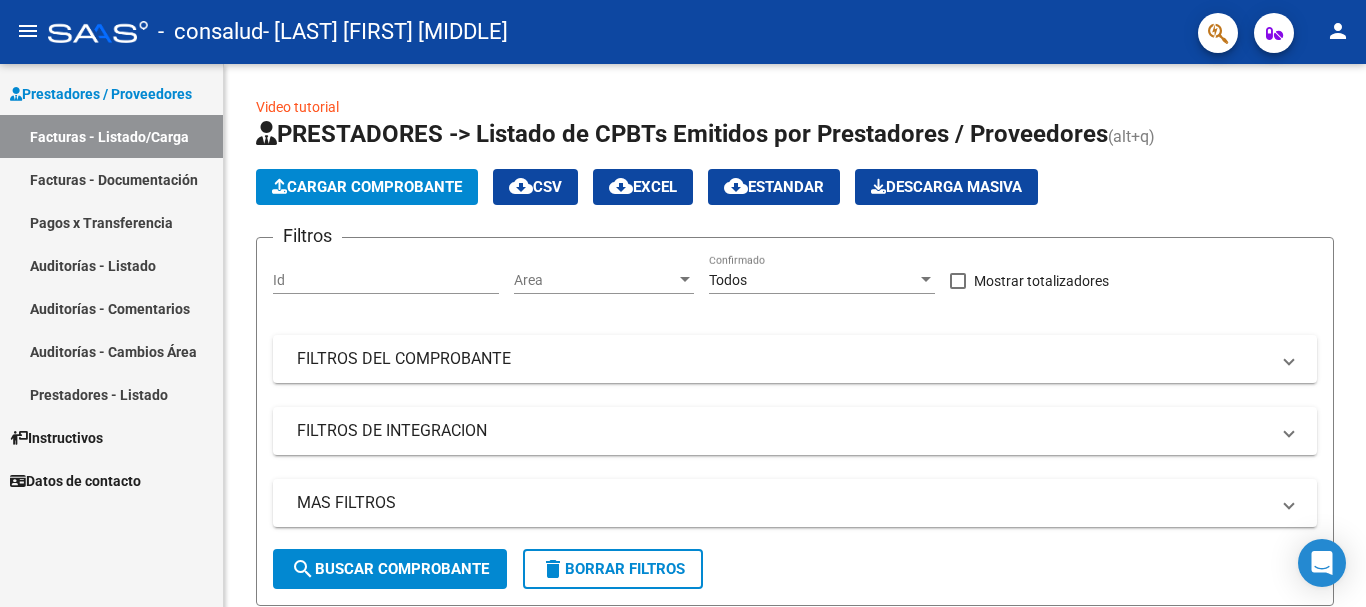 click on "Facturas - Listado/Carga" at bounding box center [111, 136] 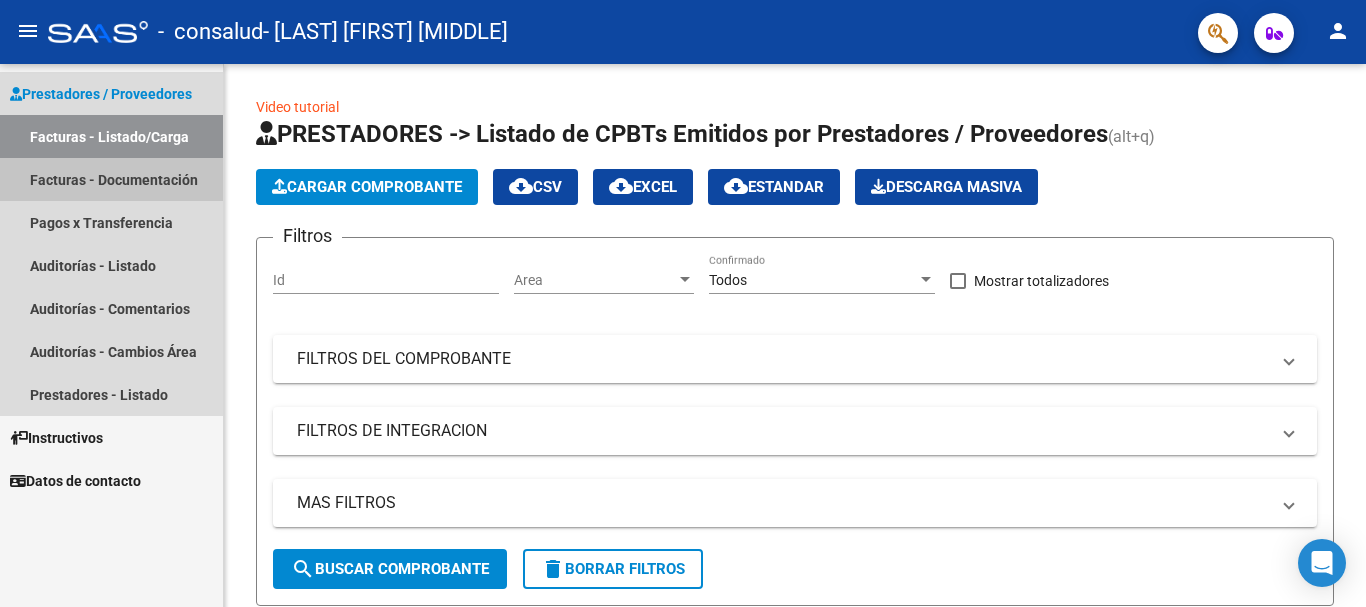 click on "Facturas - Documentación" at bounding box center (111, 179) 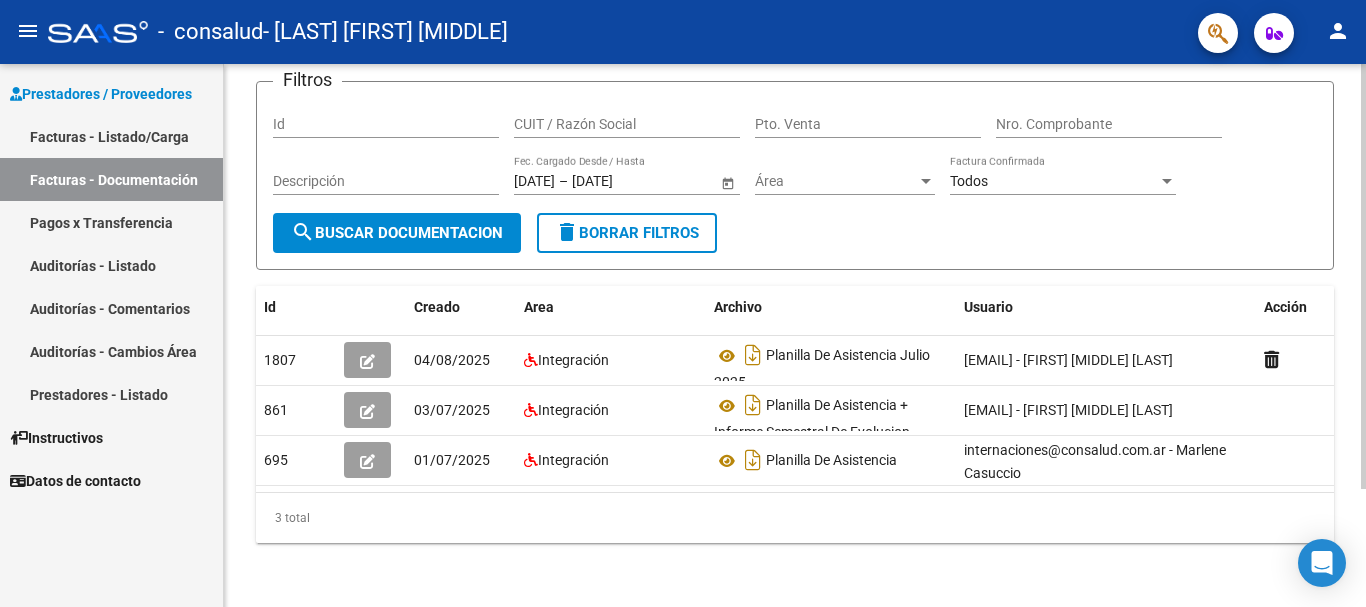 click 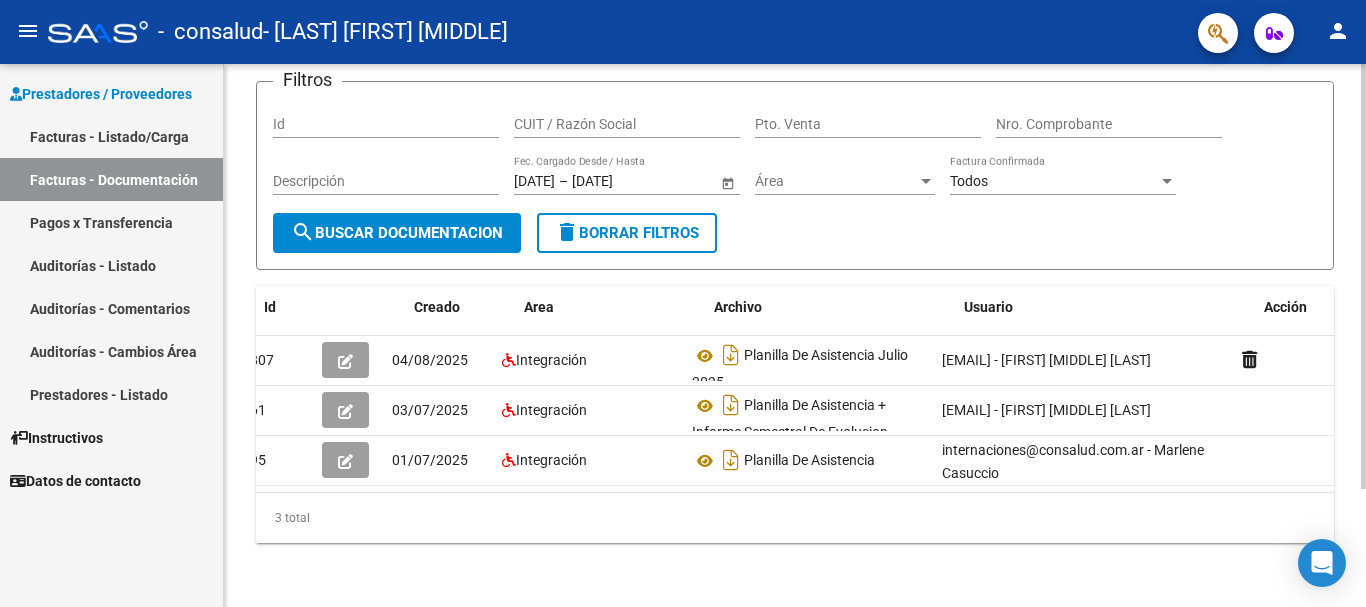 scroll, scrollTop: 0, scrollLeft: 0, axis: both 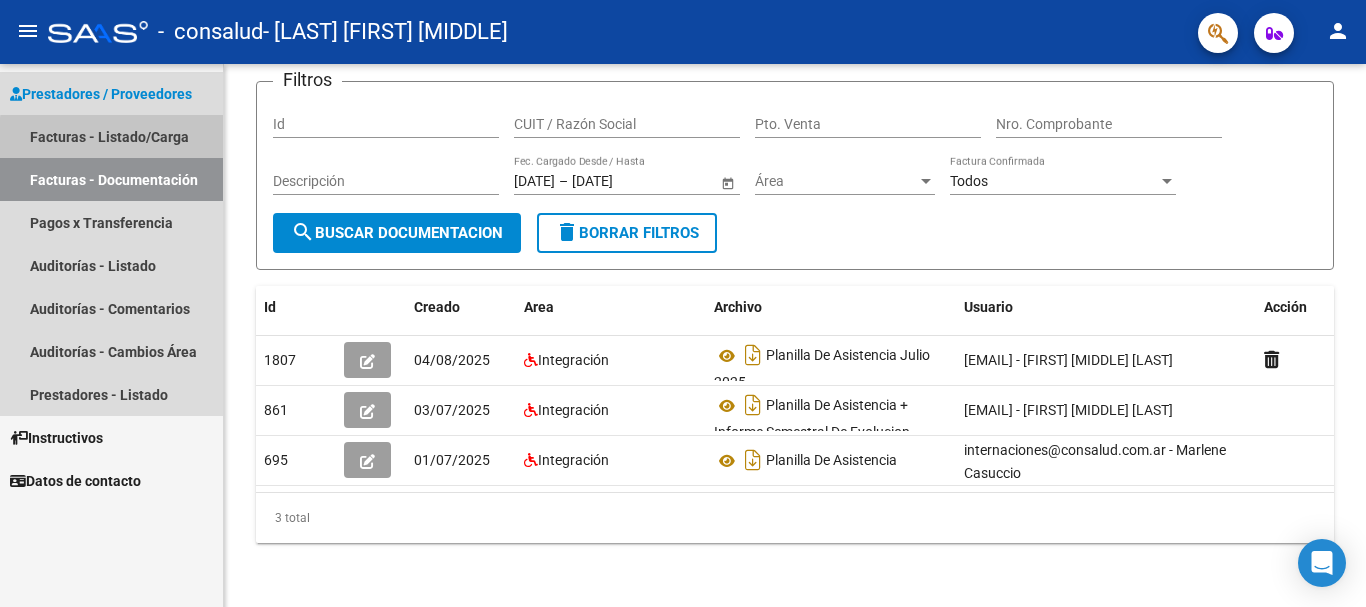click on "Facturas - Listado/Carga" at bounding box center (111, 136) 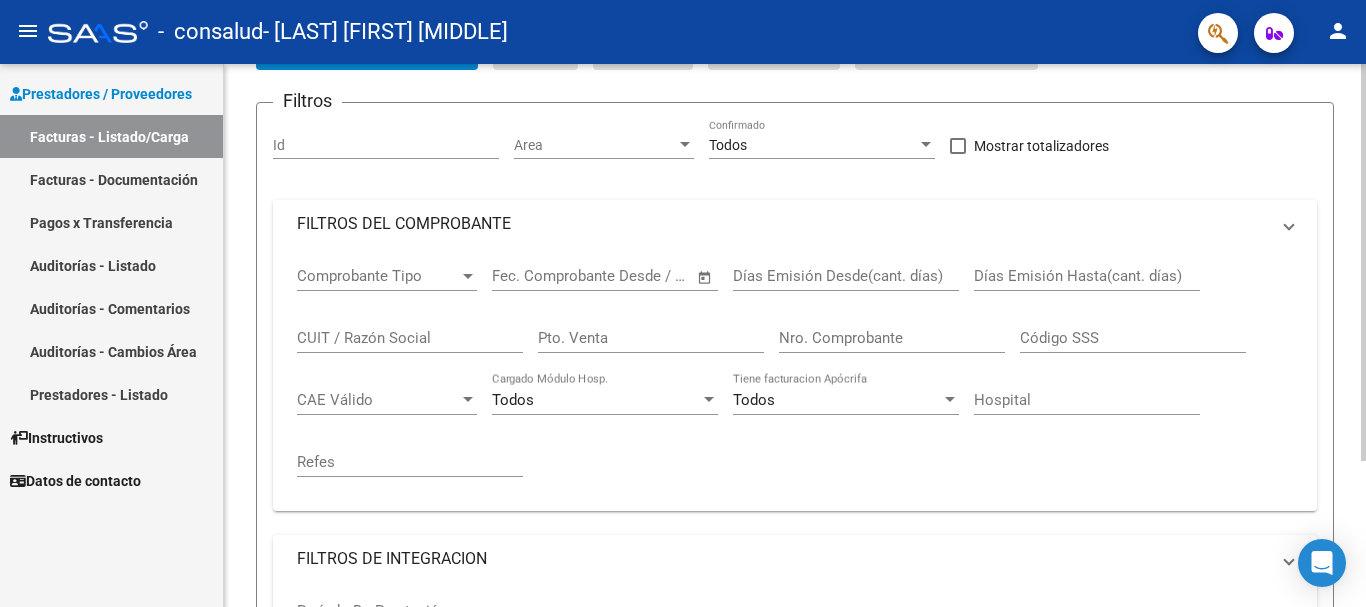 scroll, scrollTop: 0, scrollLeft: 0, axis: both 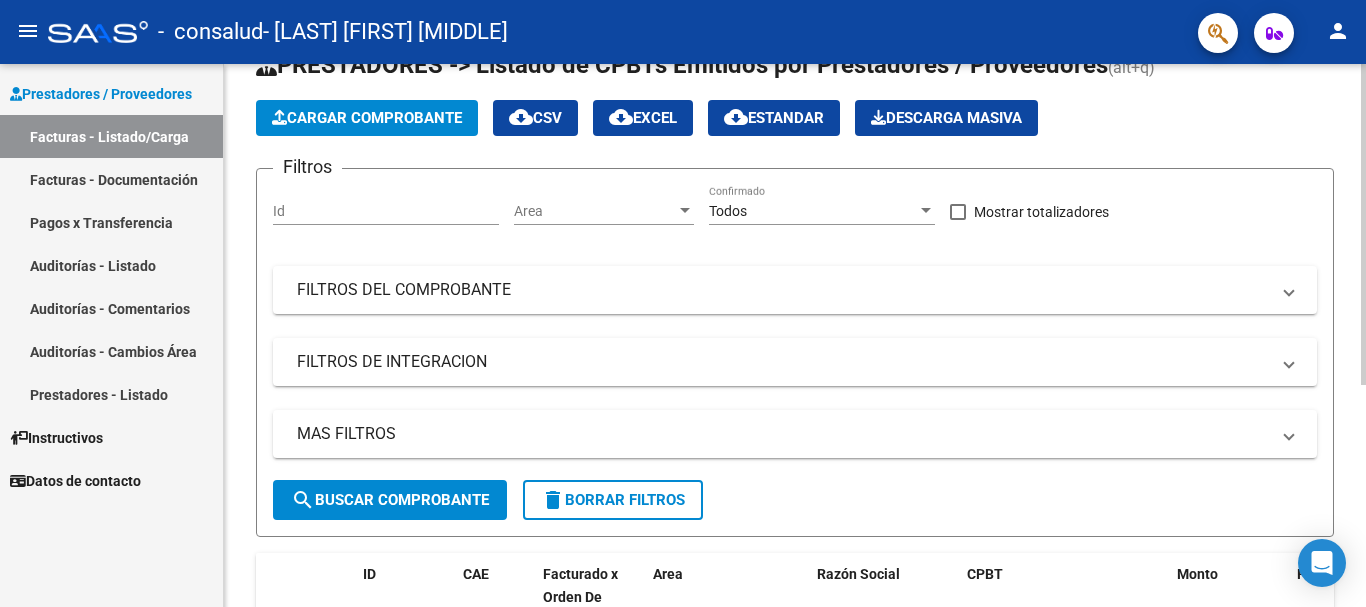 click 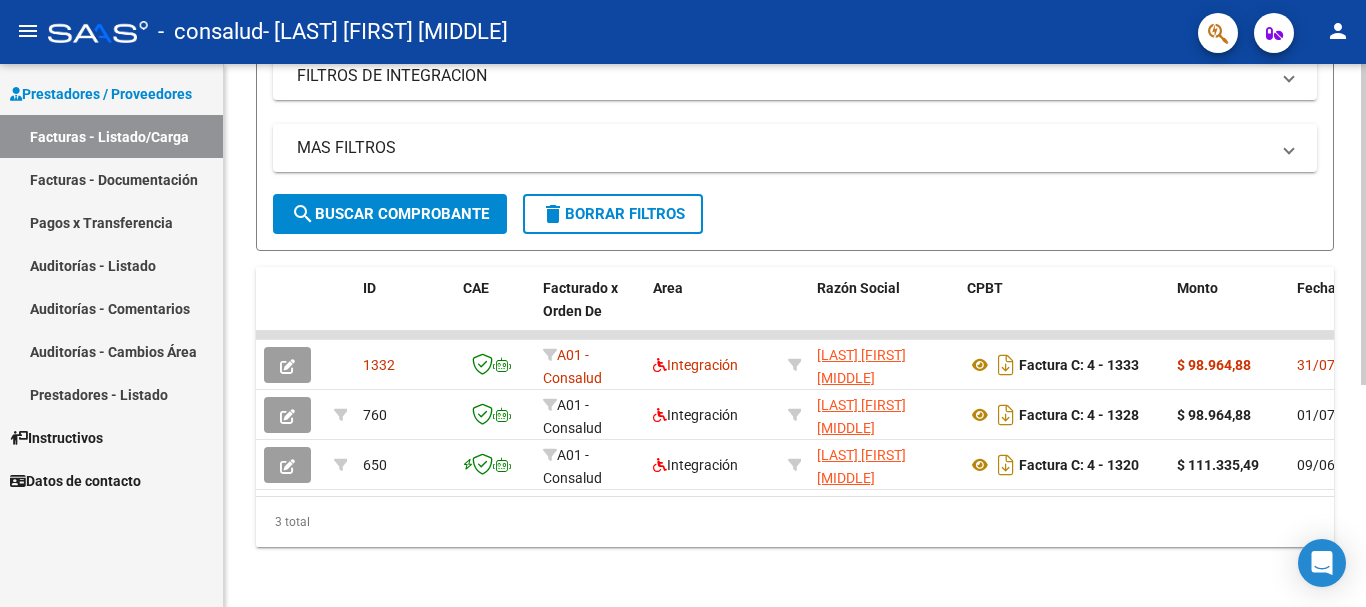 scroll, scrollTop: 375, scrollLeft: 0, axis: vertical 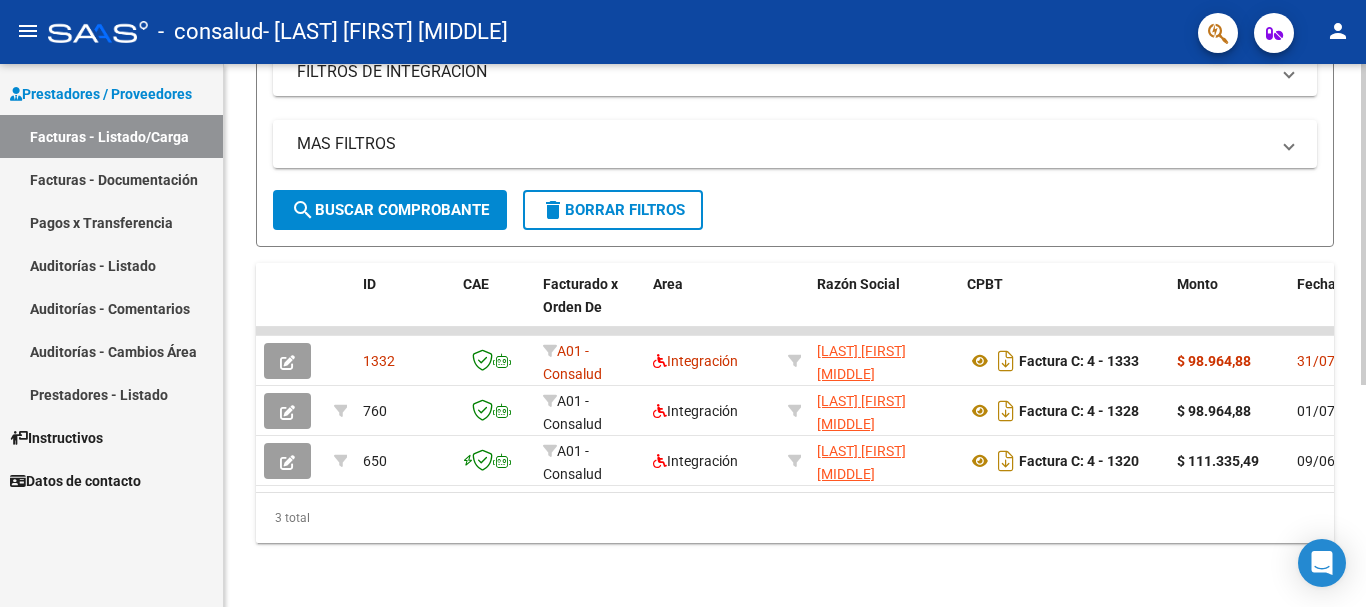 click 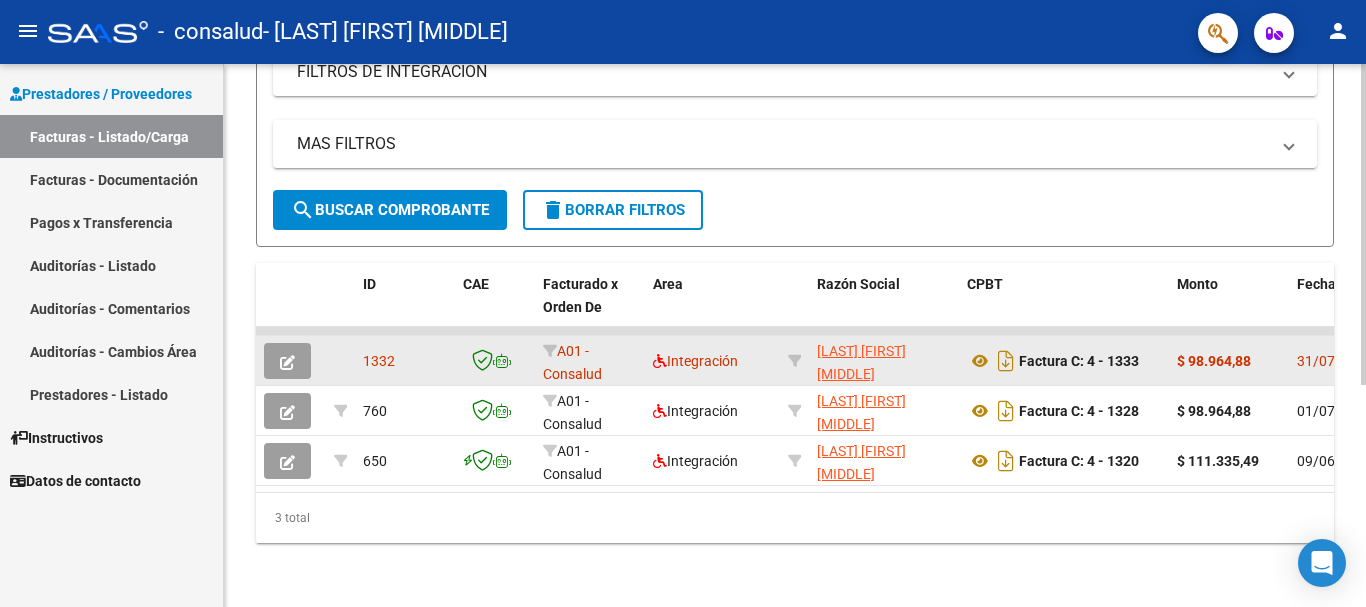 click on "A01 - Consalud" 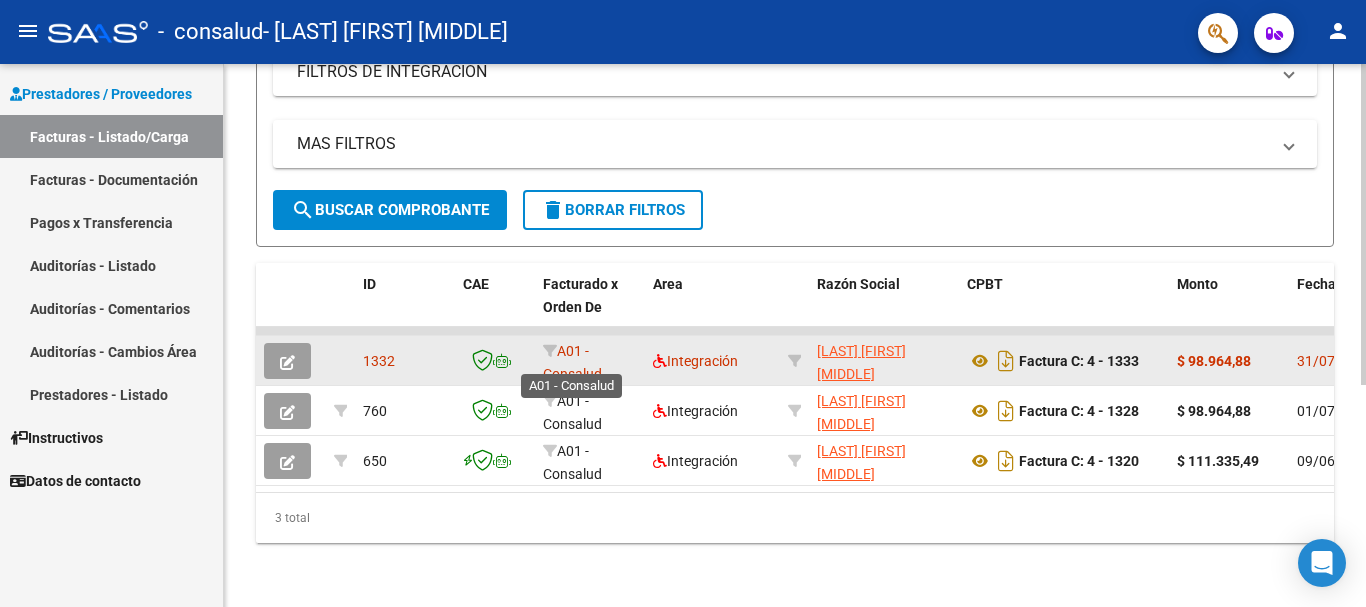 click on "A01 - Consalud" 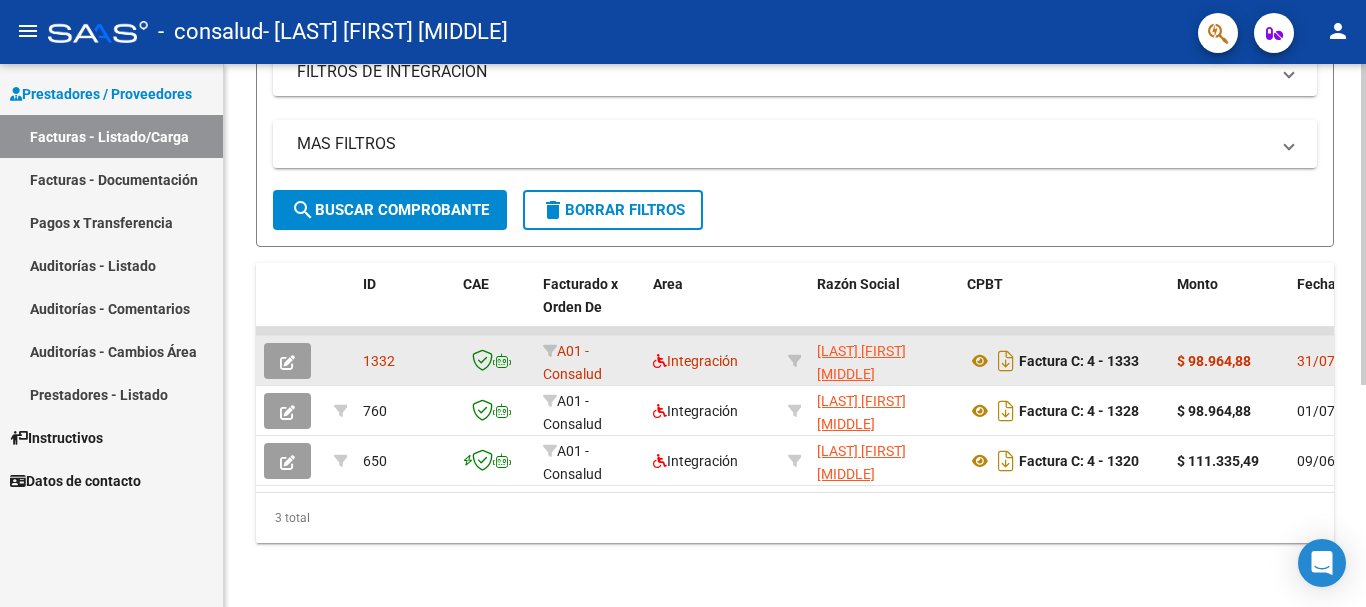 click on "A01 - Consalud" 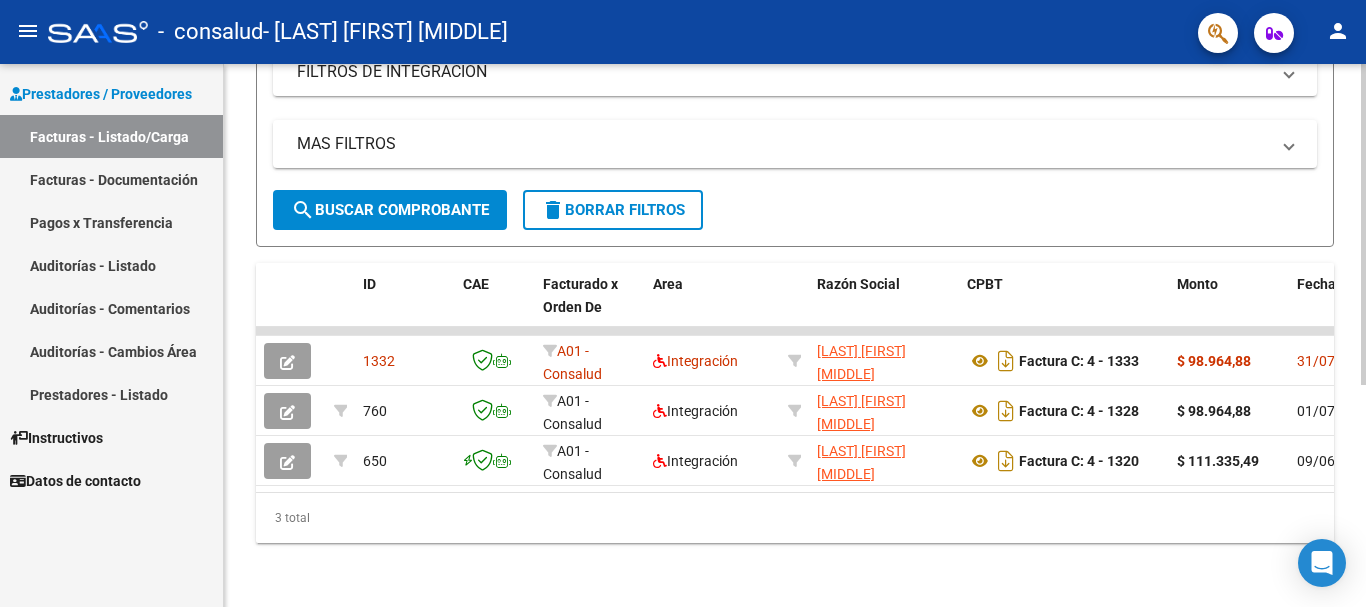 scroll, scrollTop: 0, scrollLeft: 943, axis: horizontal 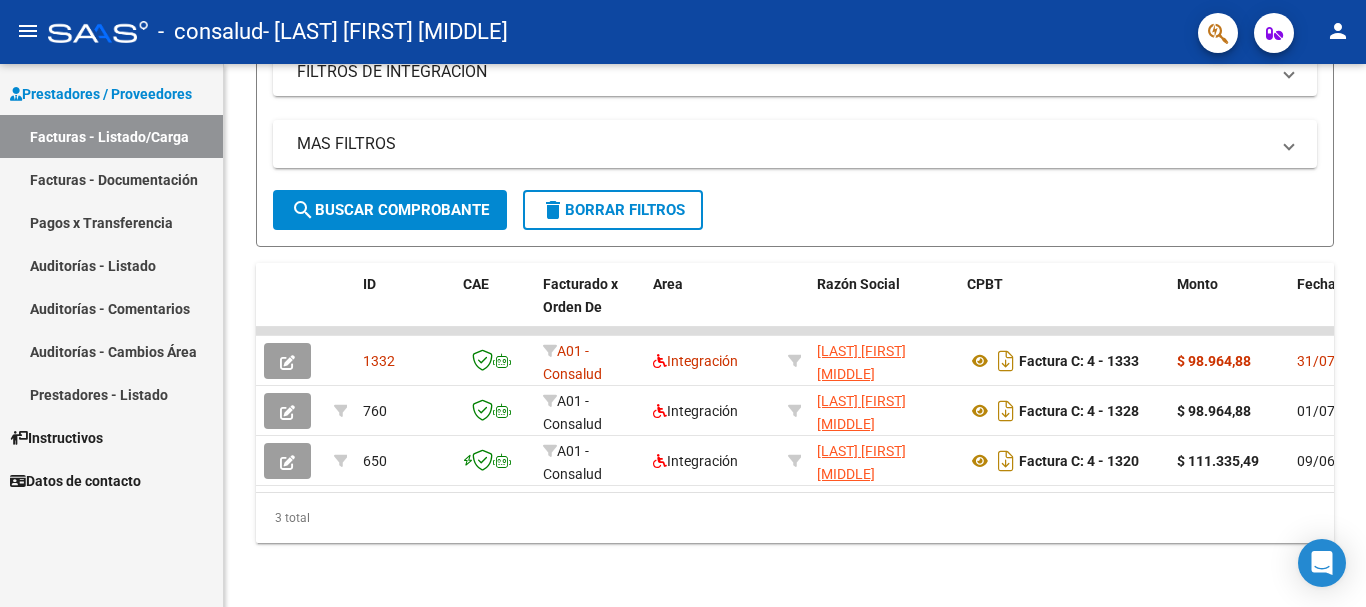 drag, startPoint x: 530, startPoint y: 97, endPoint x: 636, endPoint y: 13, distance: 135.24792 